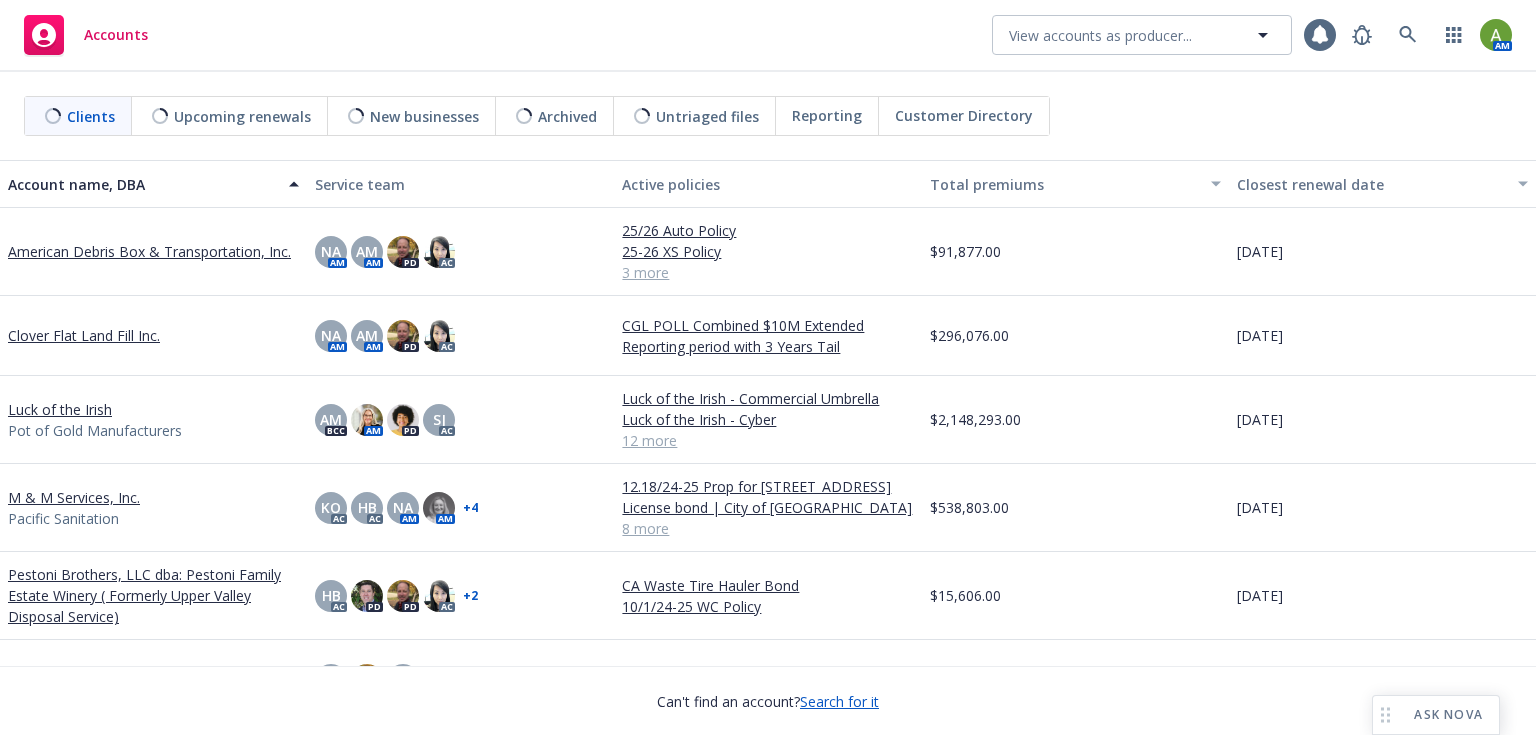 scroll, scrollTop: 0, scrollLeft: 0, axis: both 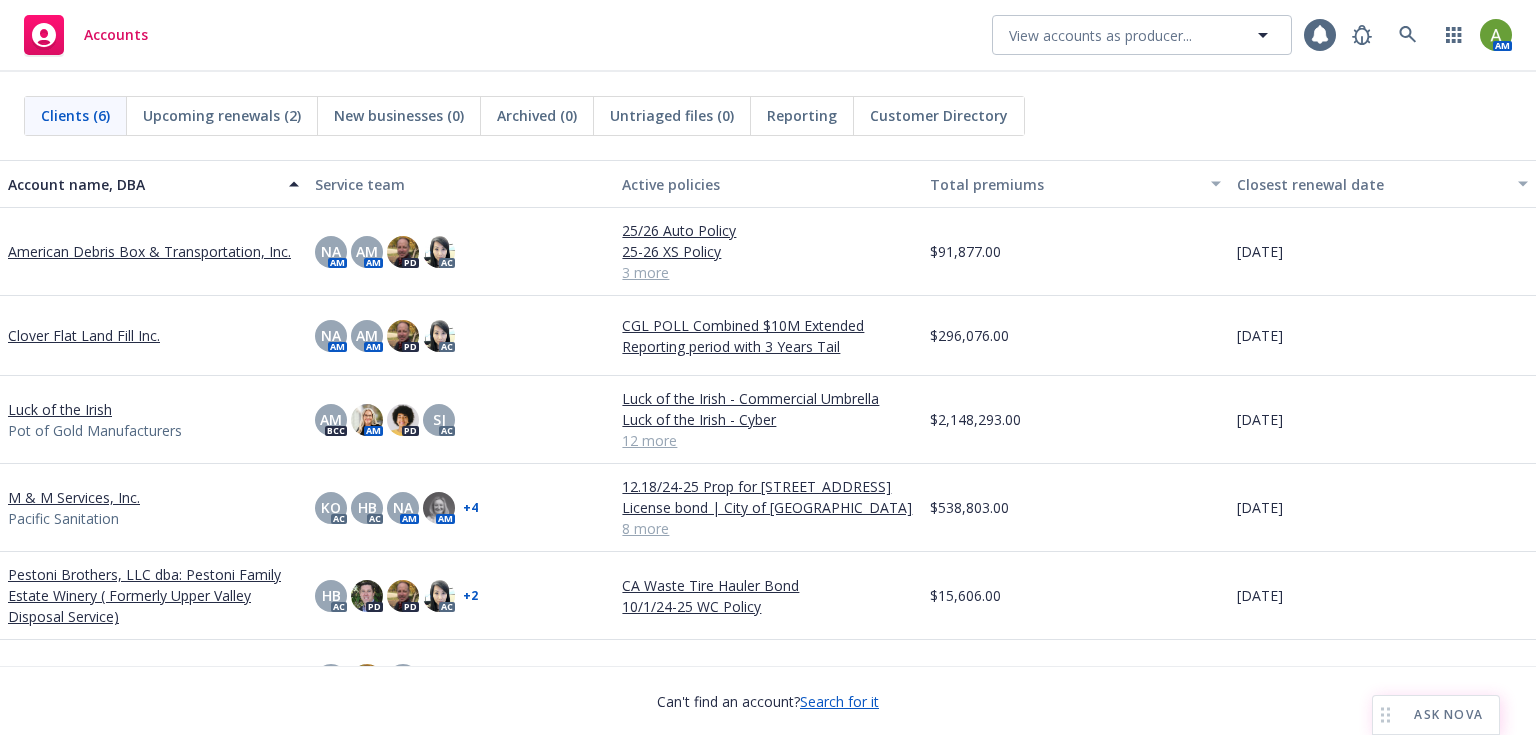 click on "ASK NOVA" at bounding box center (1448, 715) 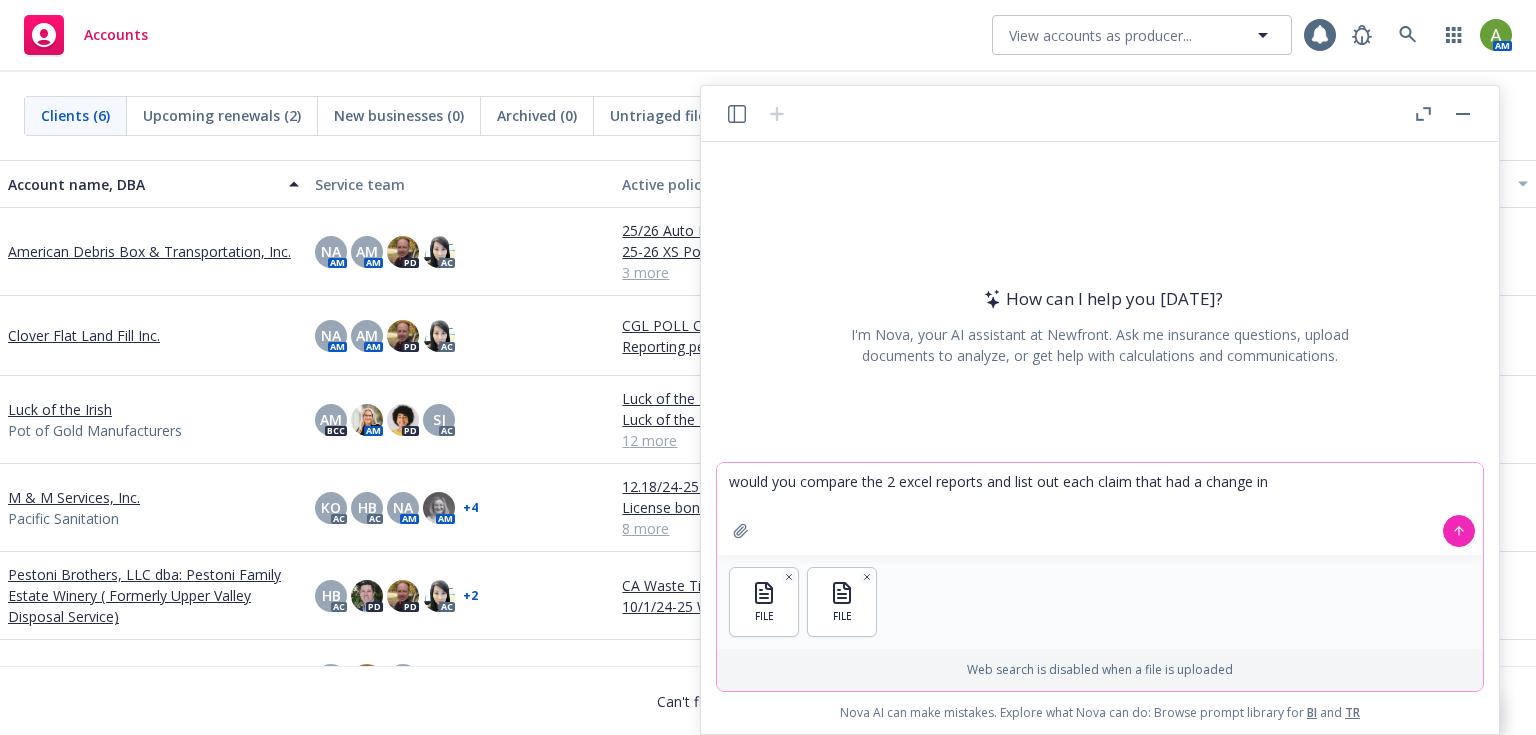 click on "would you compare the 2 excel reports and list out each claim that had a change in" at bounding box center [1100, 509] 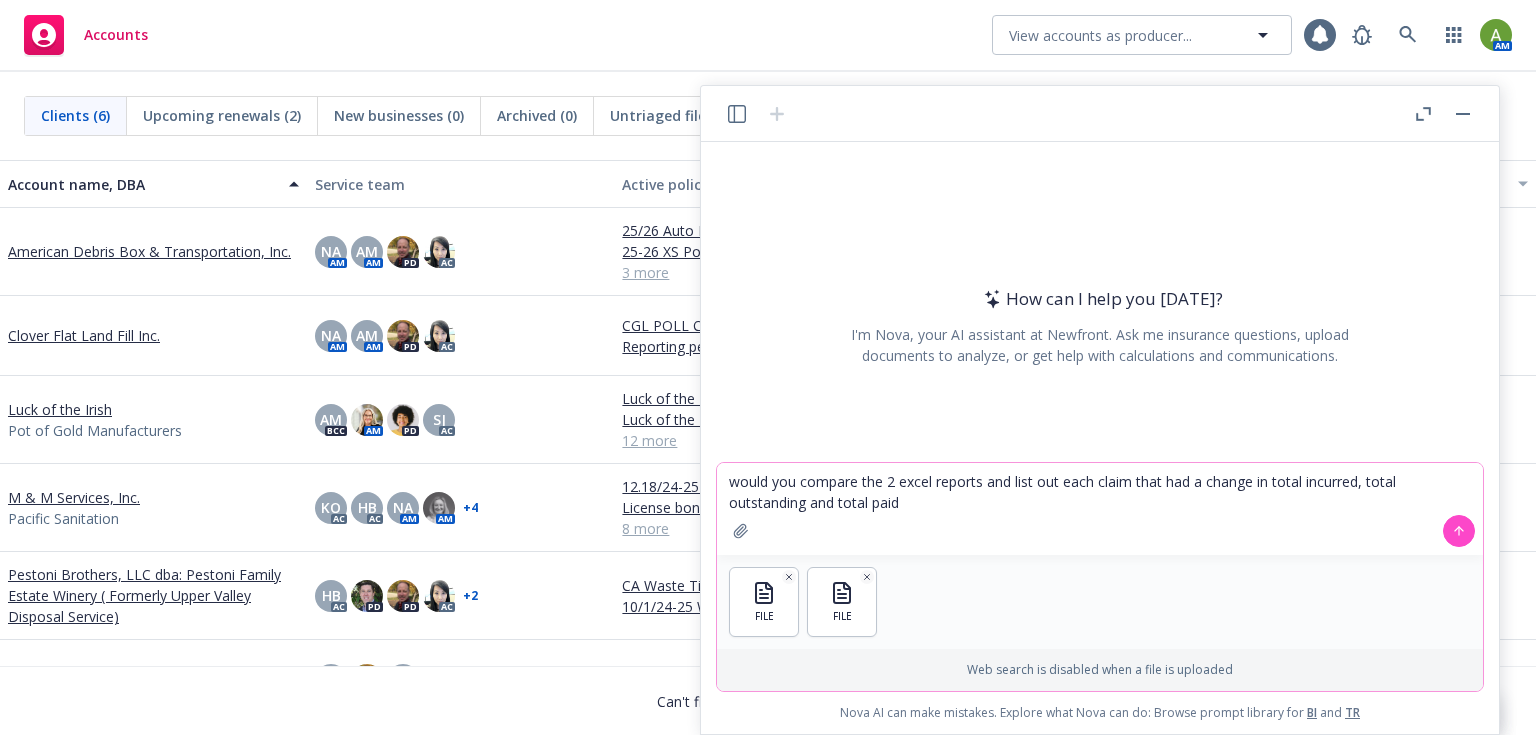 type on "would you compare the 2 excel reports and list out each claim that had a change in total incurred, total outstanding and total paid" 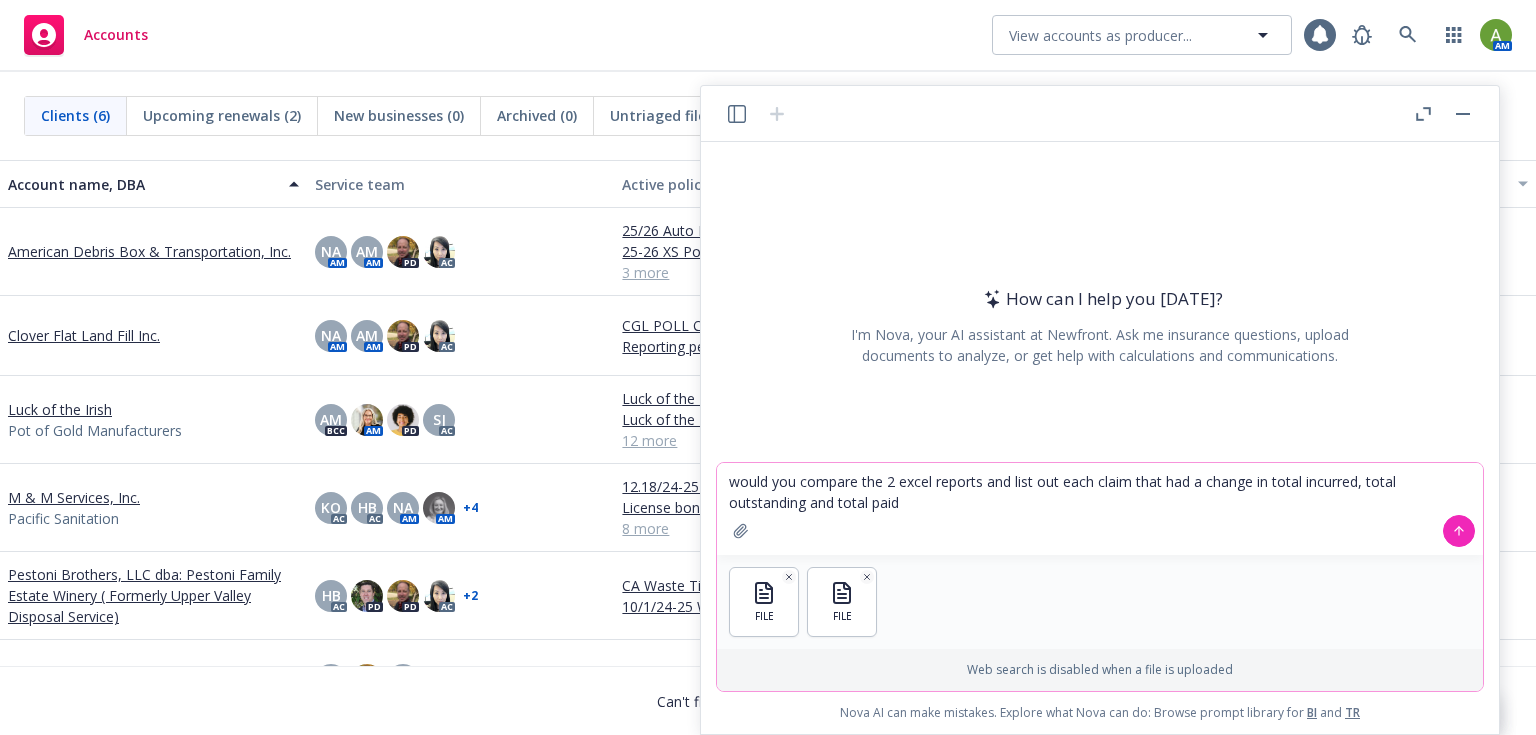 click 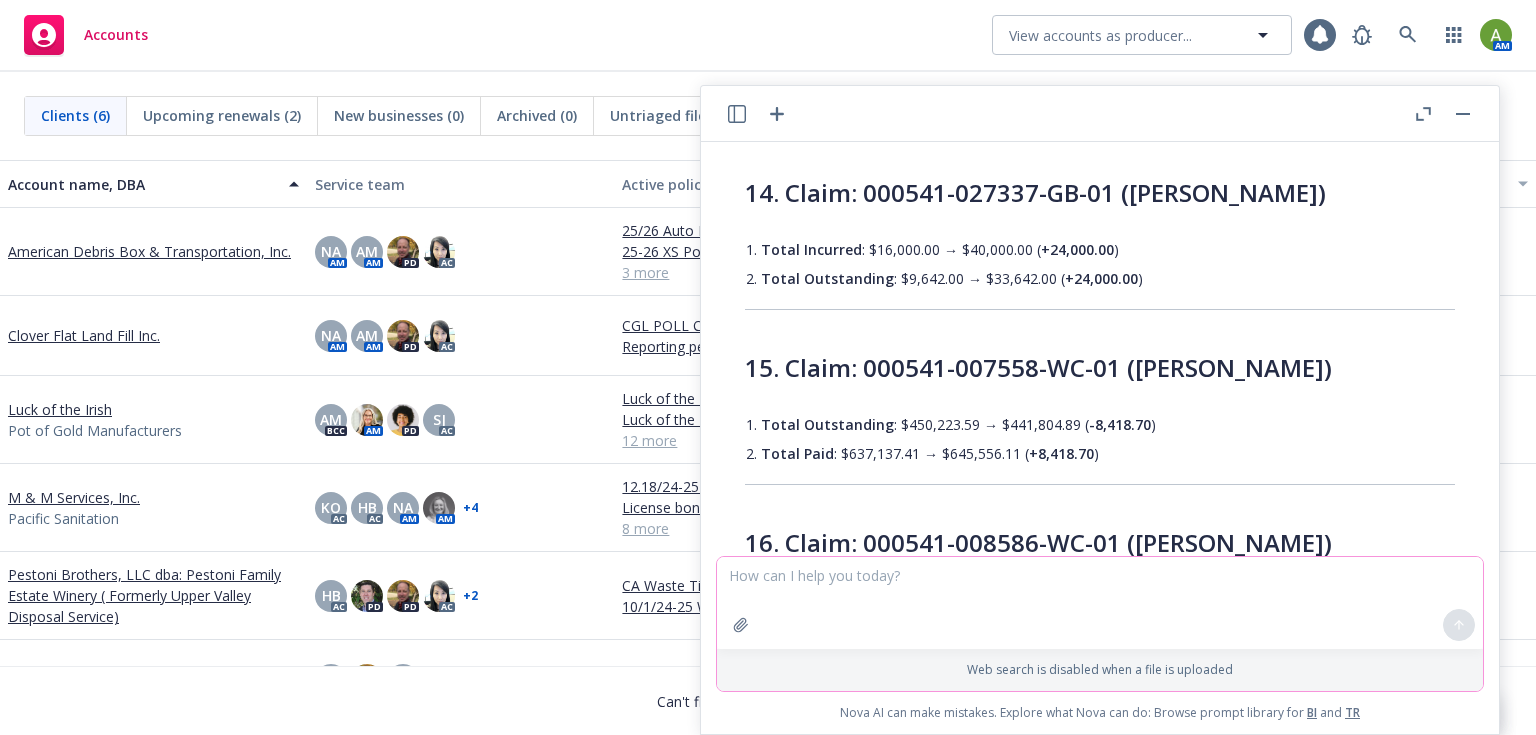 scroll, scrollTop: 2763, scrollLeft: 0, axis: vertical 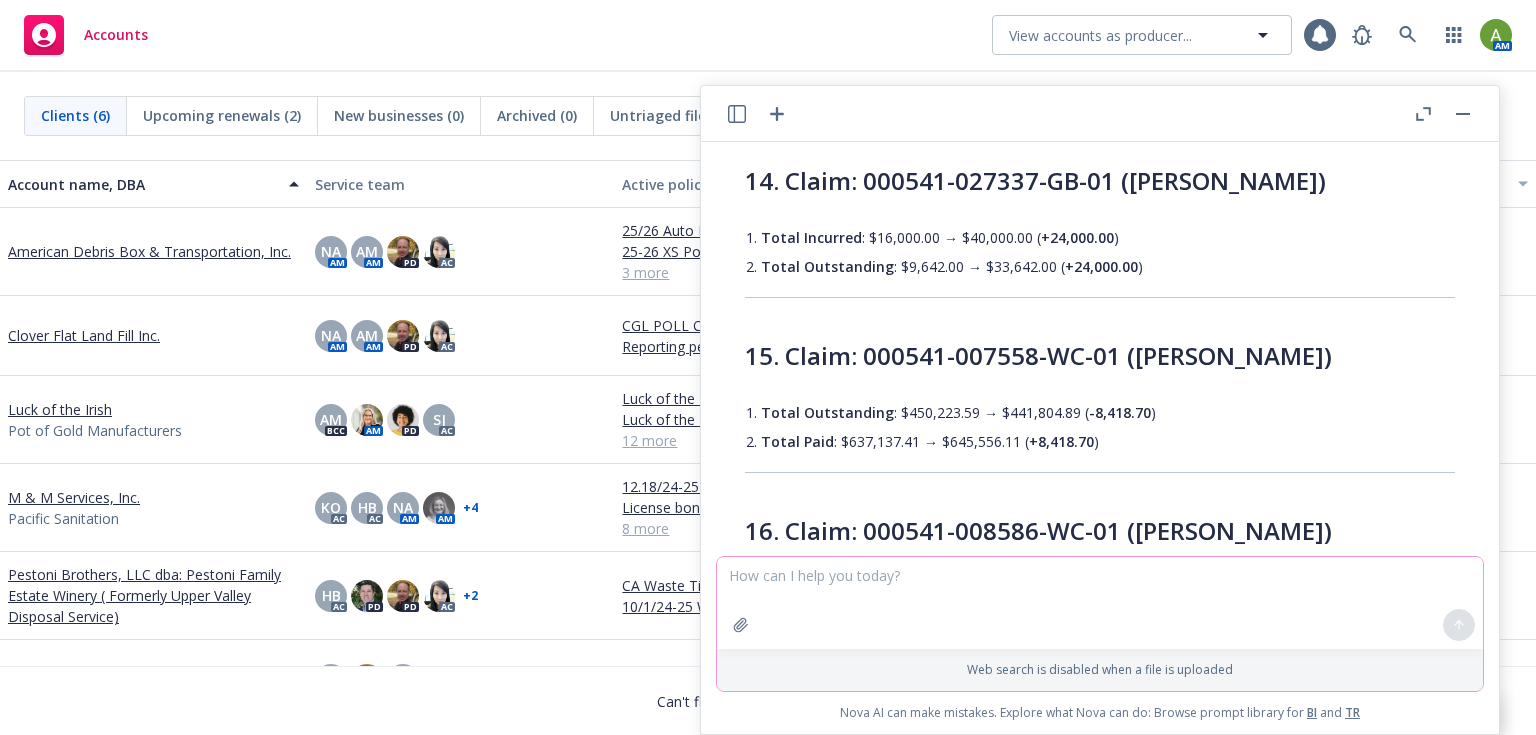 click at bounding box center (1100, 603) 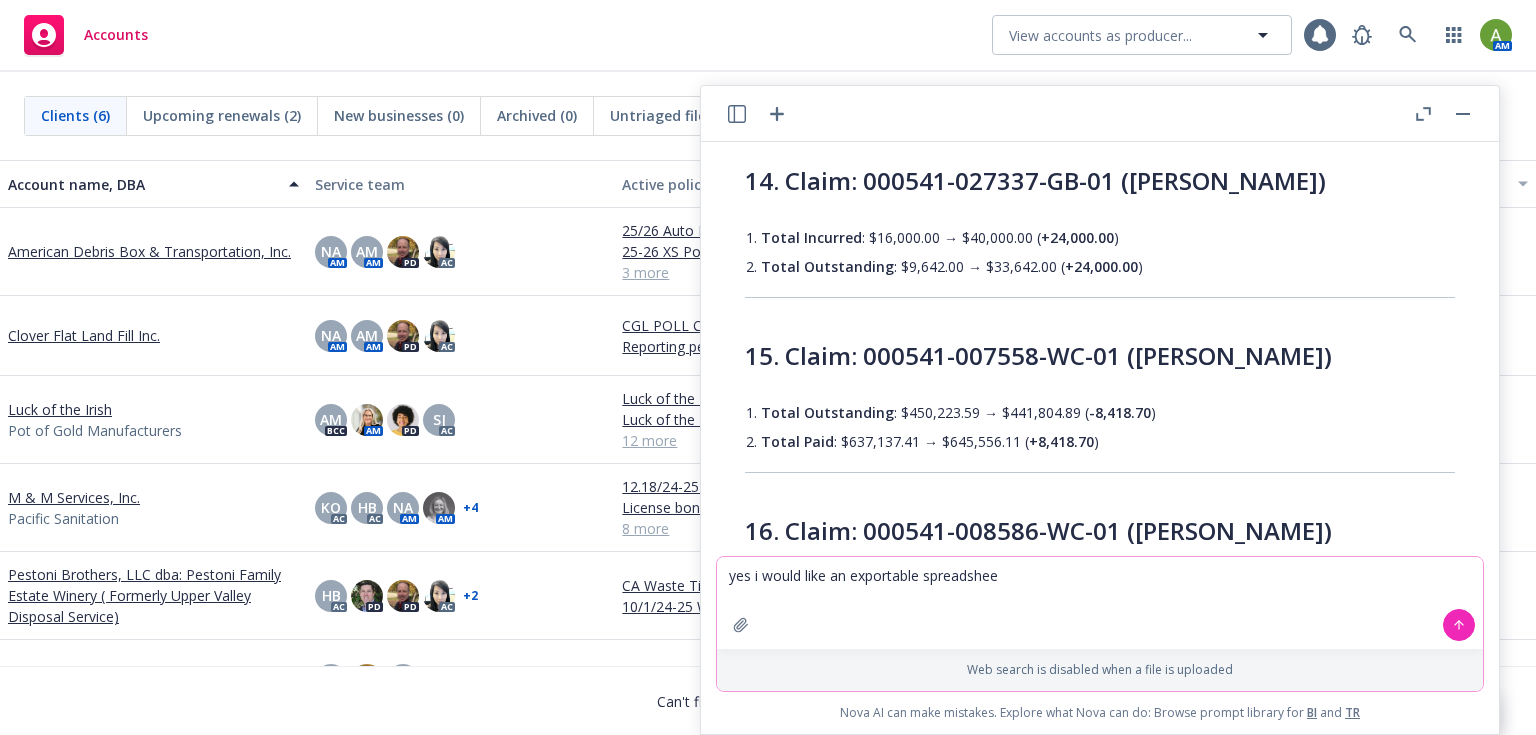 type on "yes i would like an exportable spreadsheet" 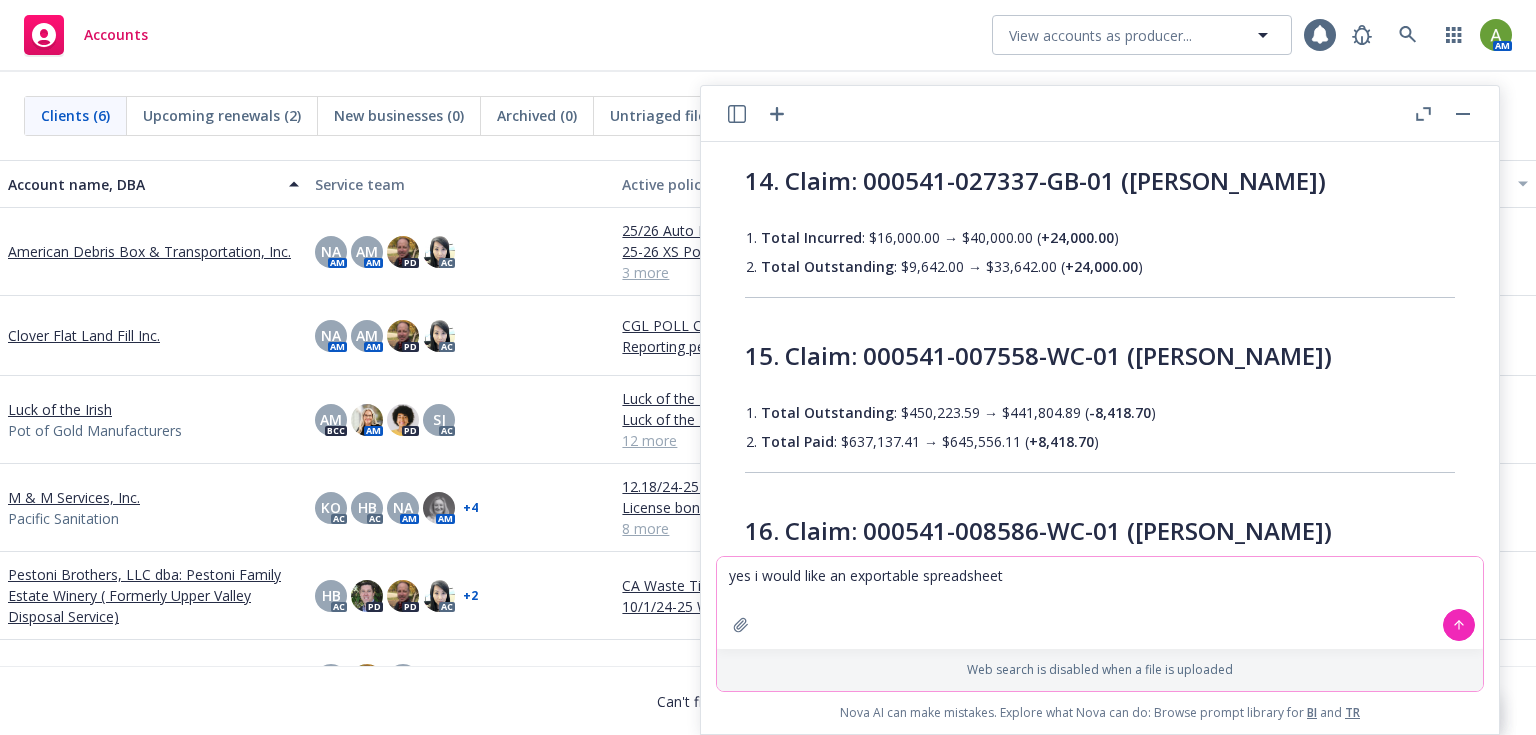 type 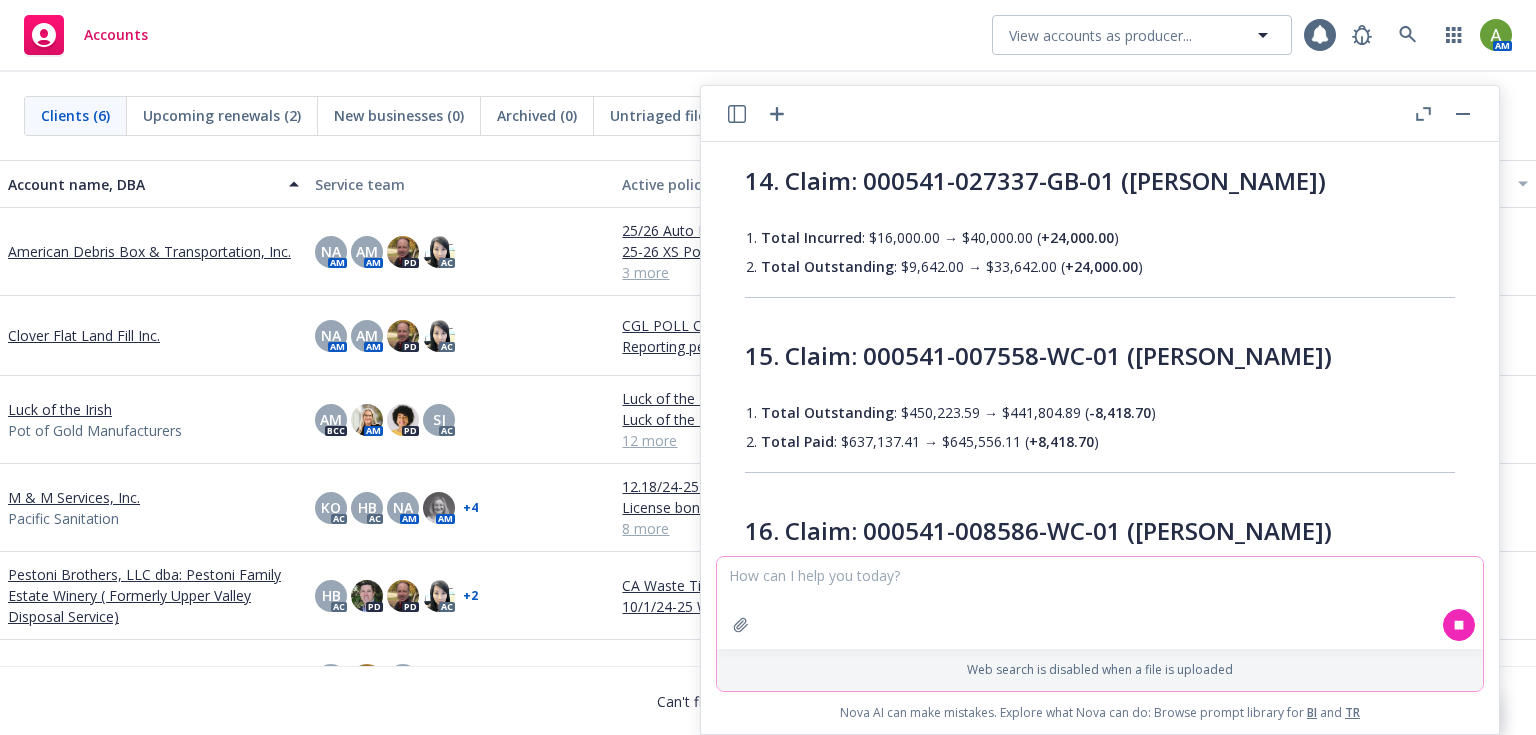 scroll, scrollTop: 2856, scrollLeft: 0, axis: vertical 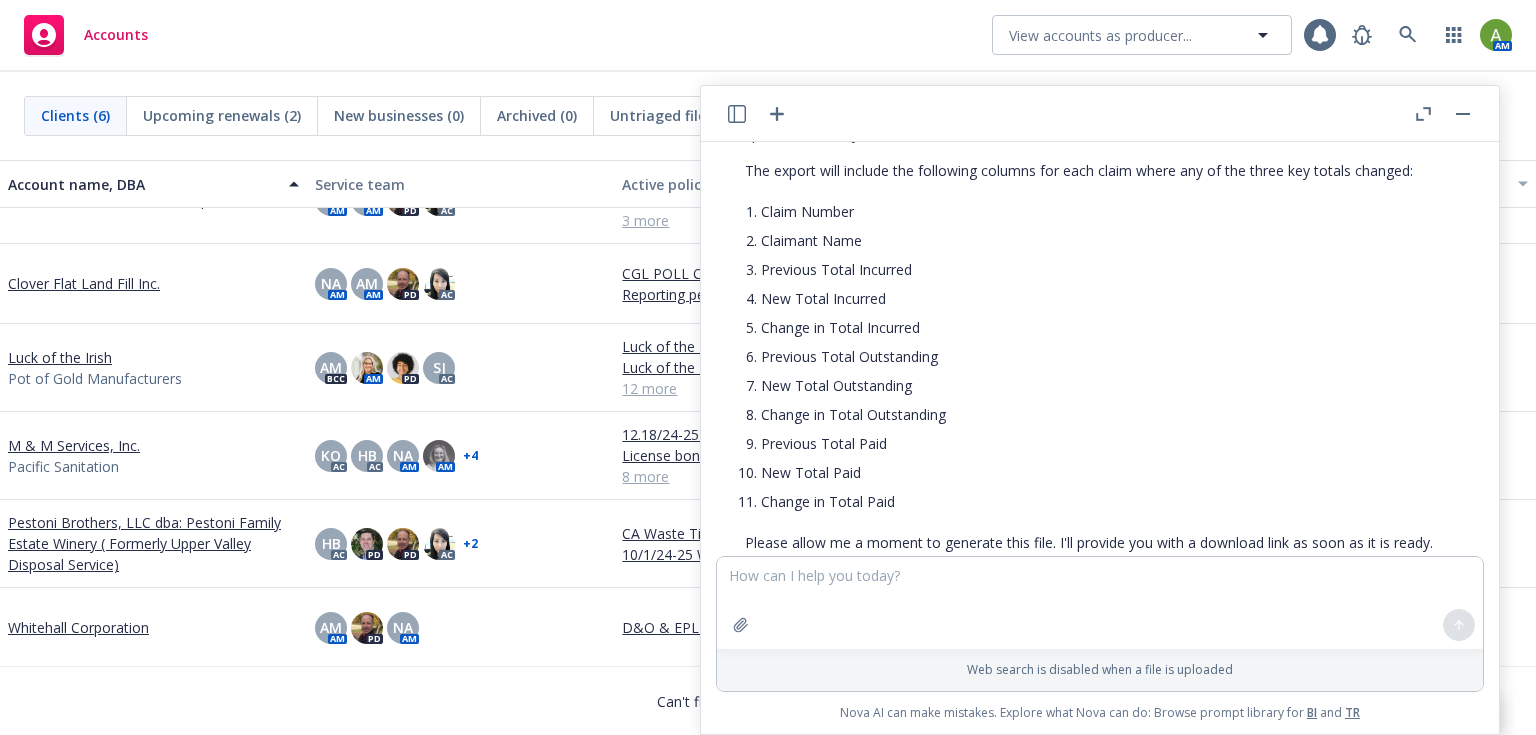 click on "Download Claim Comparison Report.xlsx" at bounding box center [877, 637] 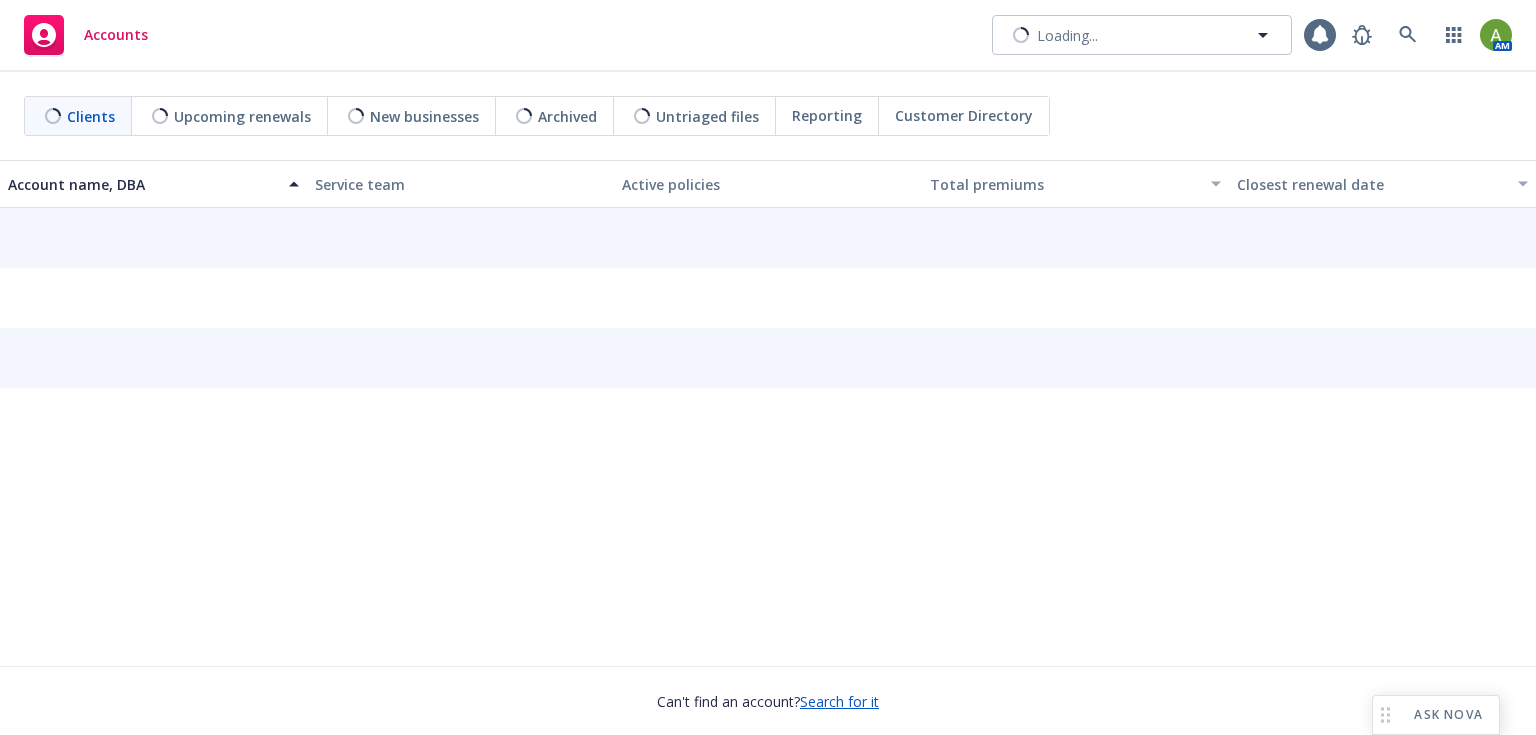 scroll, scrollTop: 0, scrollLeft: 0, axis: both 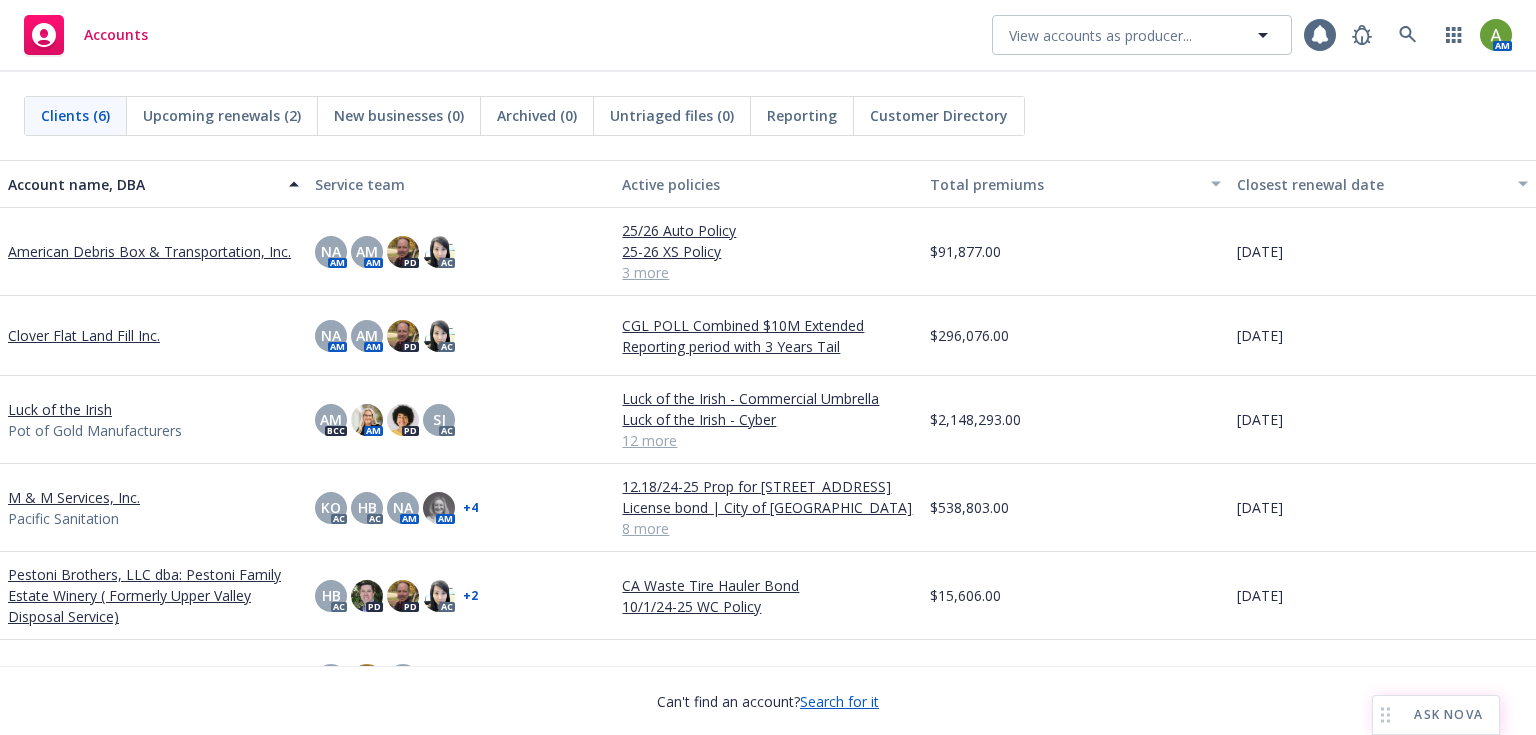 click on "ASK NOVA" at bounding box center (1448, 715) 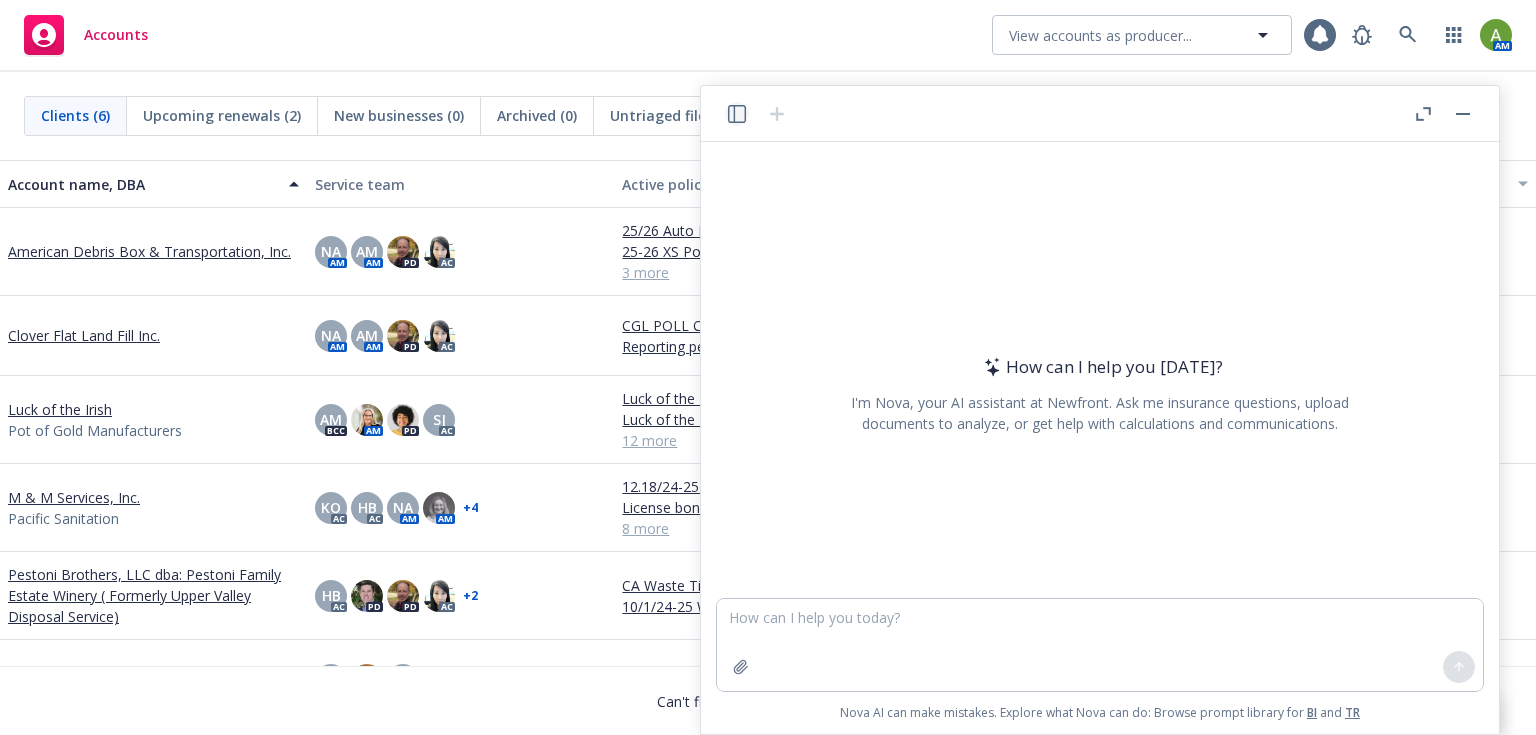 click 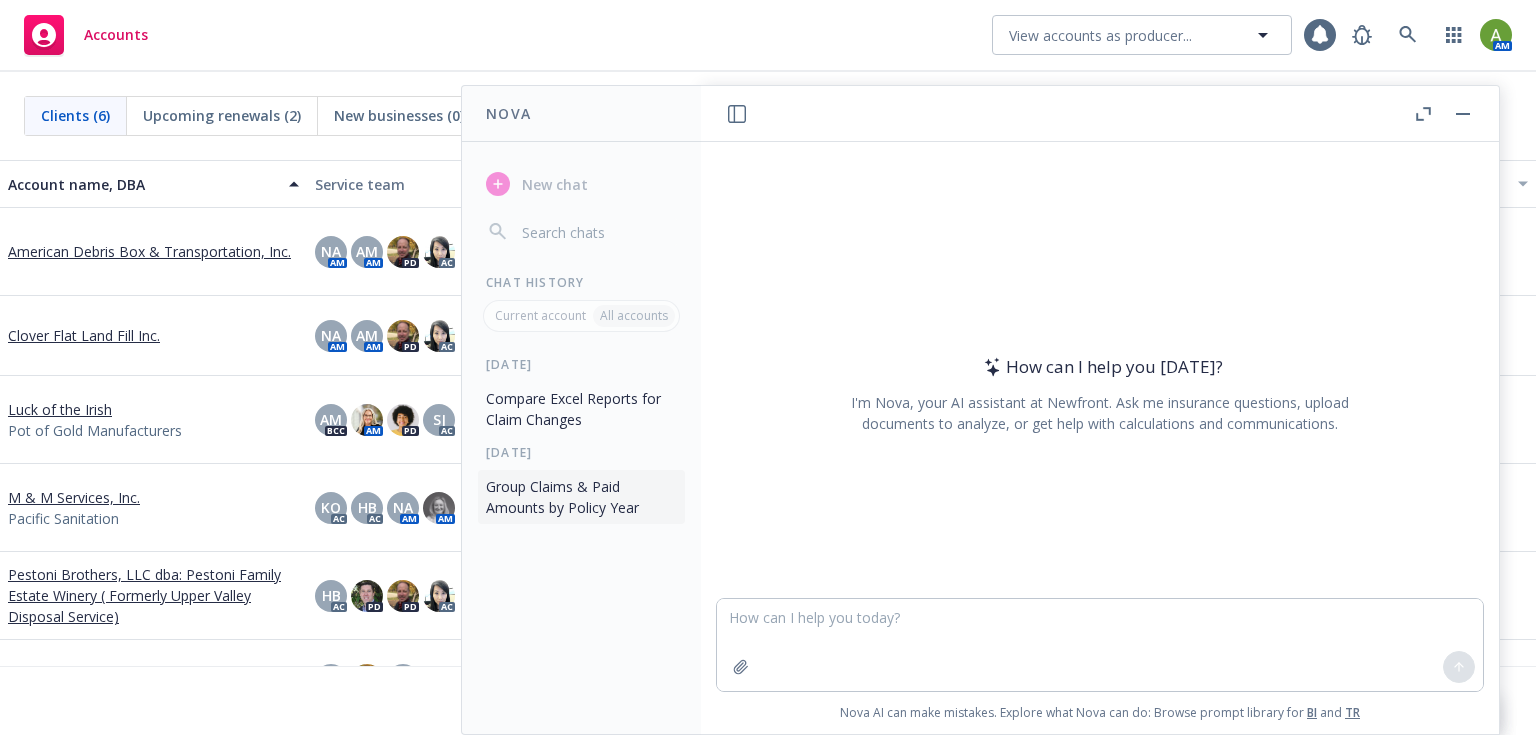 click on "Group Claims & Paid Amounts by Policy Year" at bounding box center (581, 497) 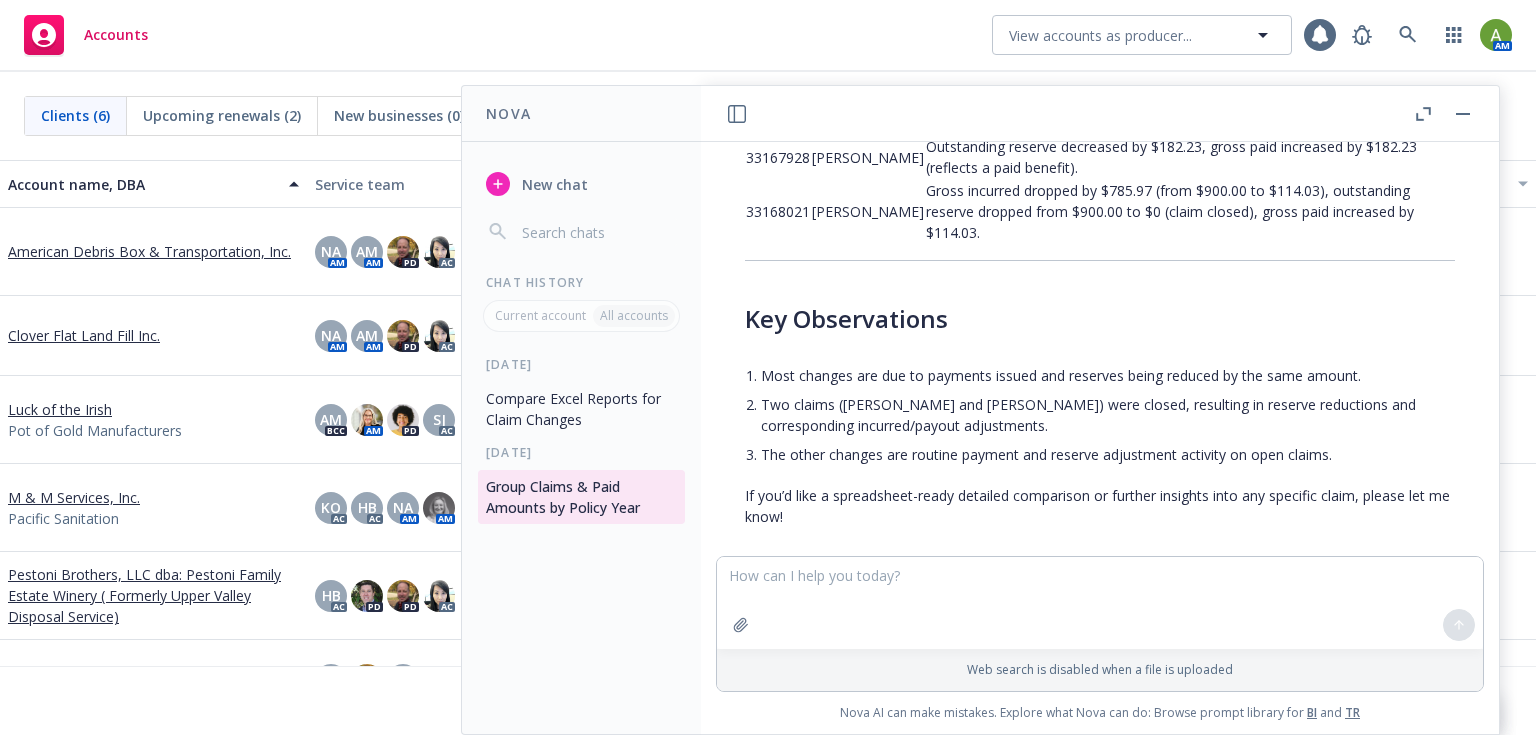 scroll, scrollTop: 3687, scrollLeft: 0, axis: vertical 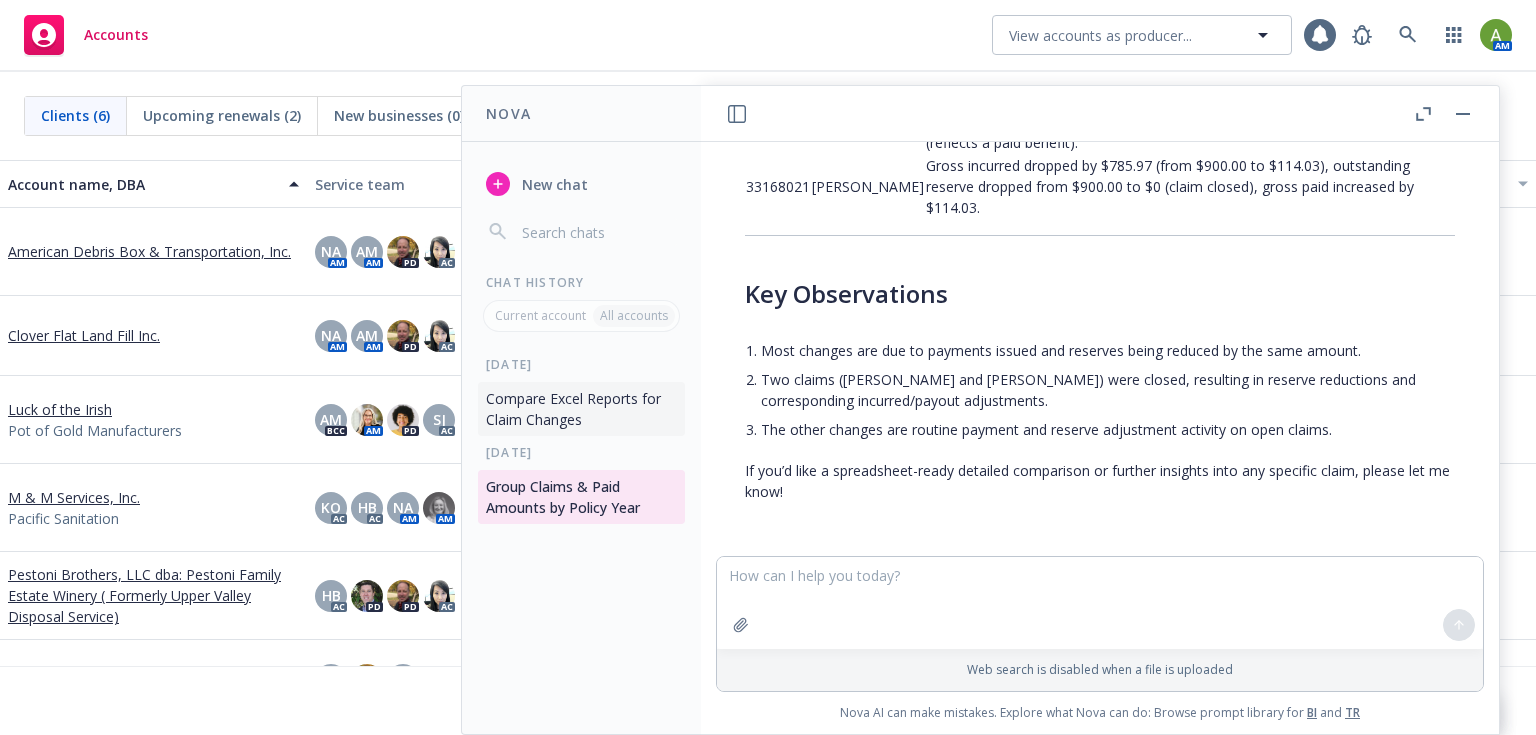 click on "Compare Excel Reports for Claim Changes" at bounding box center [581, 409] 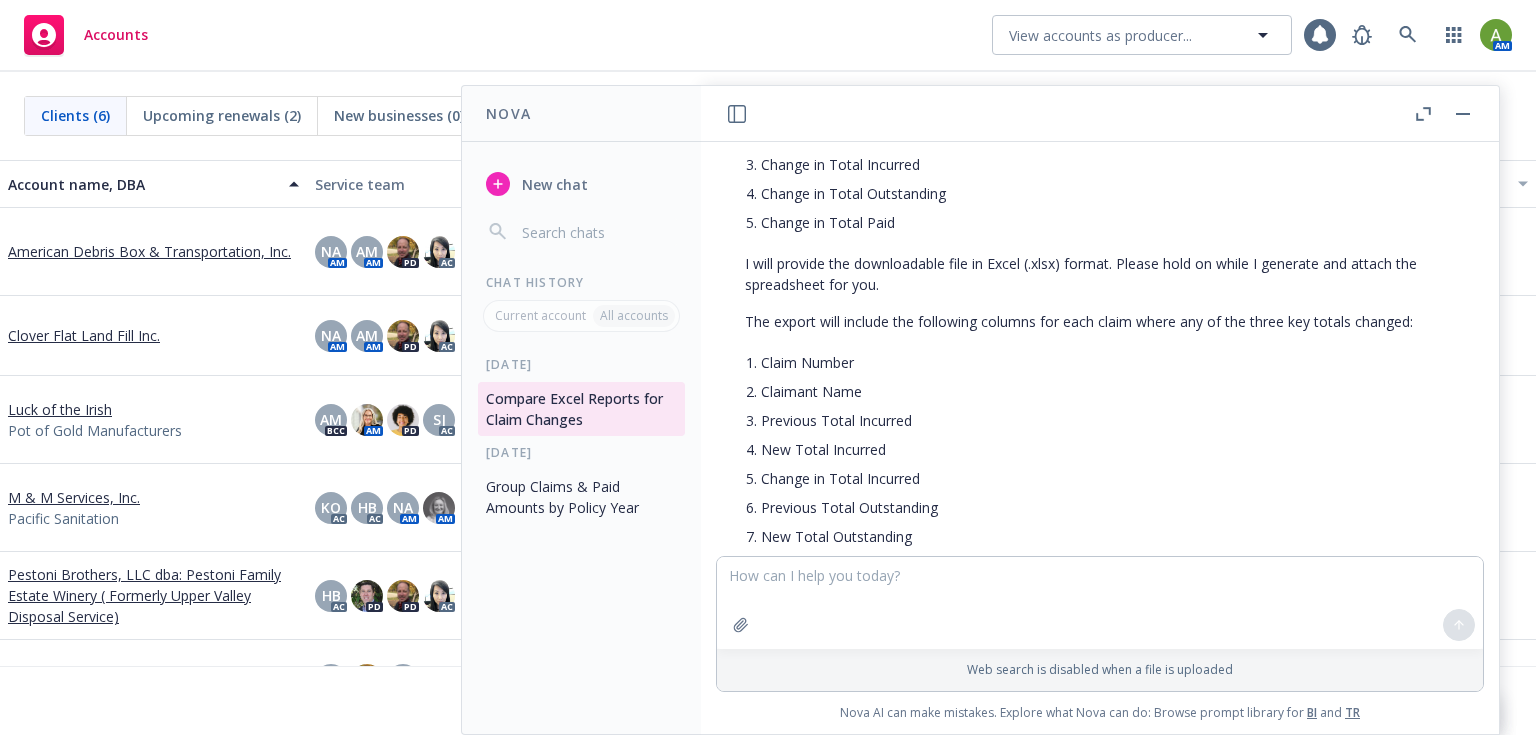 scroll, scrollTop: 3703, scrollLeft: 0, axis: vertical 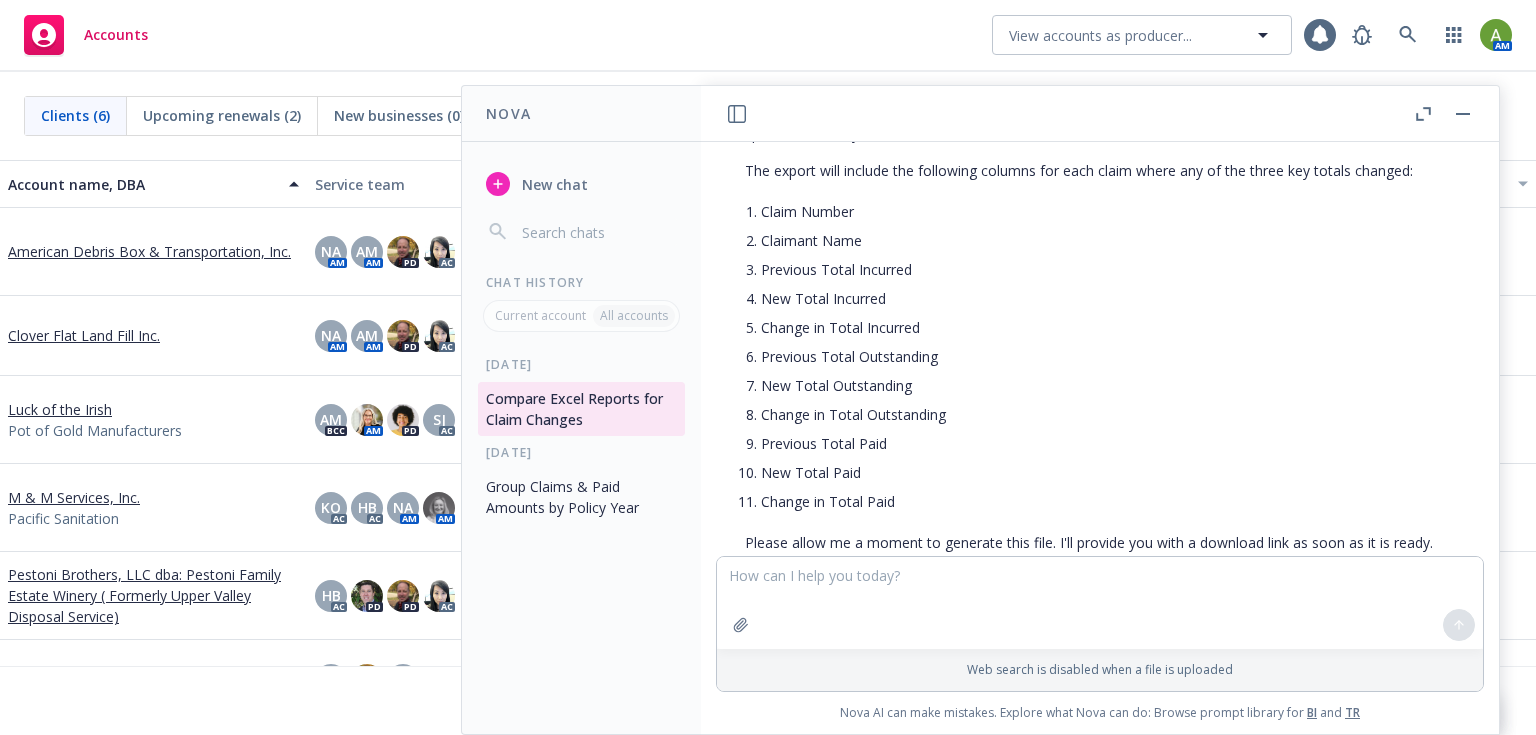drag, startPoint x: 864, startPoint y: 452, endPoint x: 841, endPoint y: 452, distance: 23 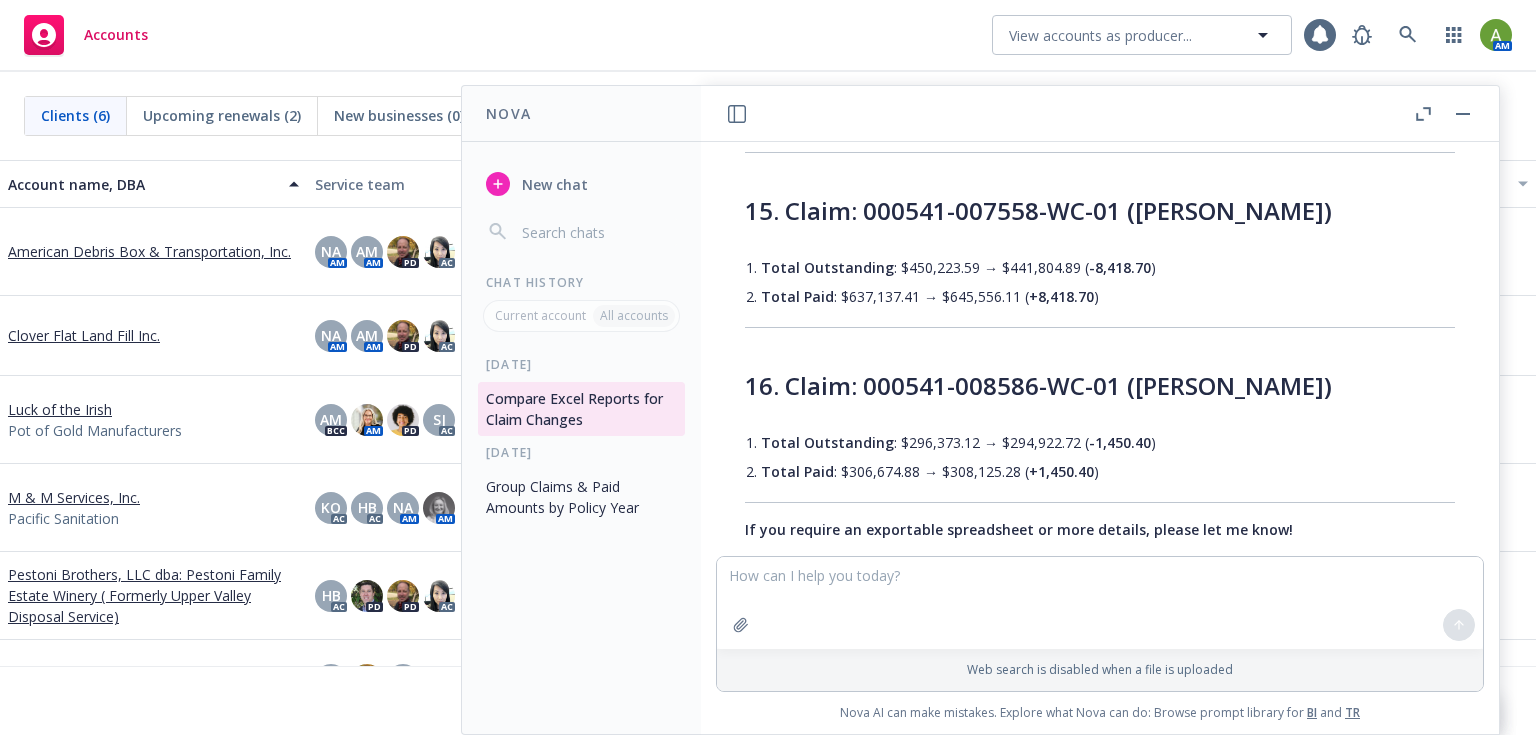 scroll, scrollTop: 2903, scrollLeft: 0, axis: vertical 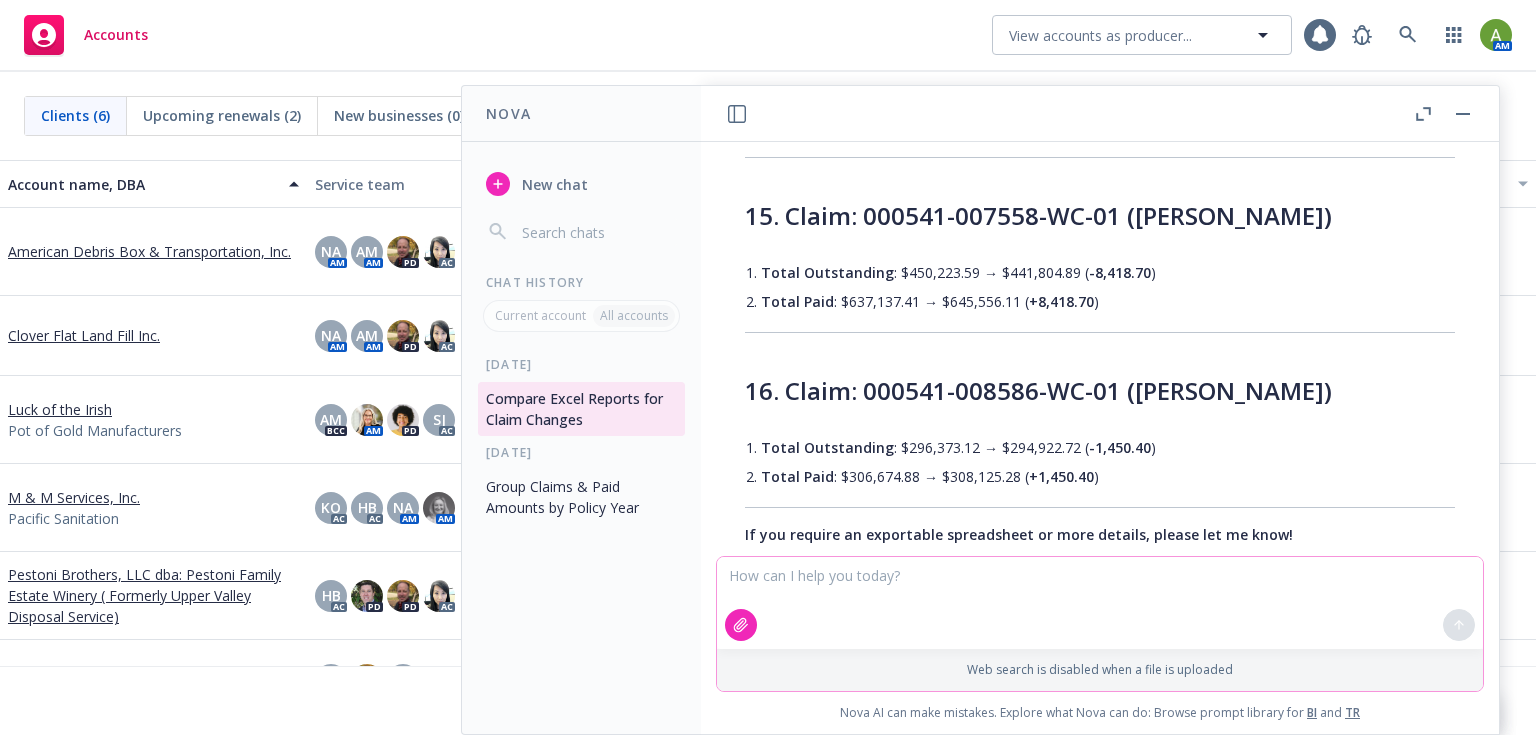 click 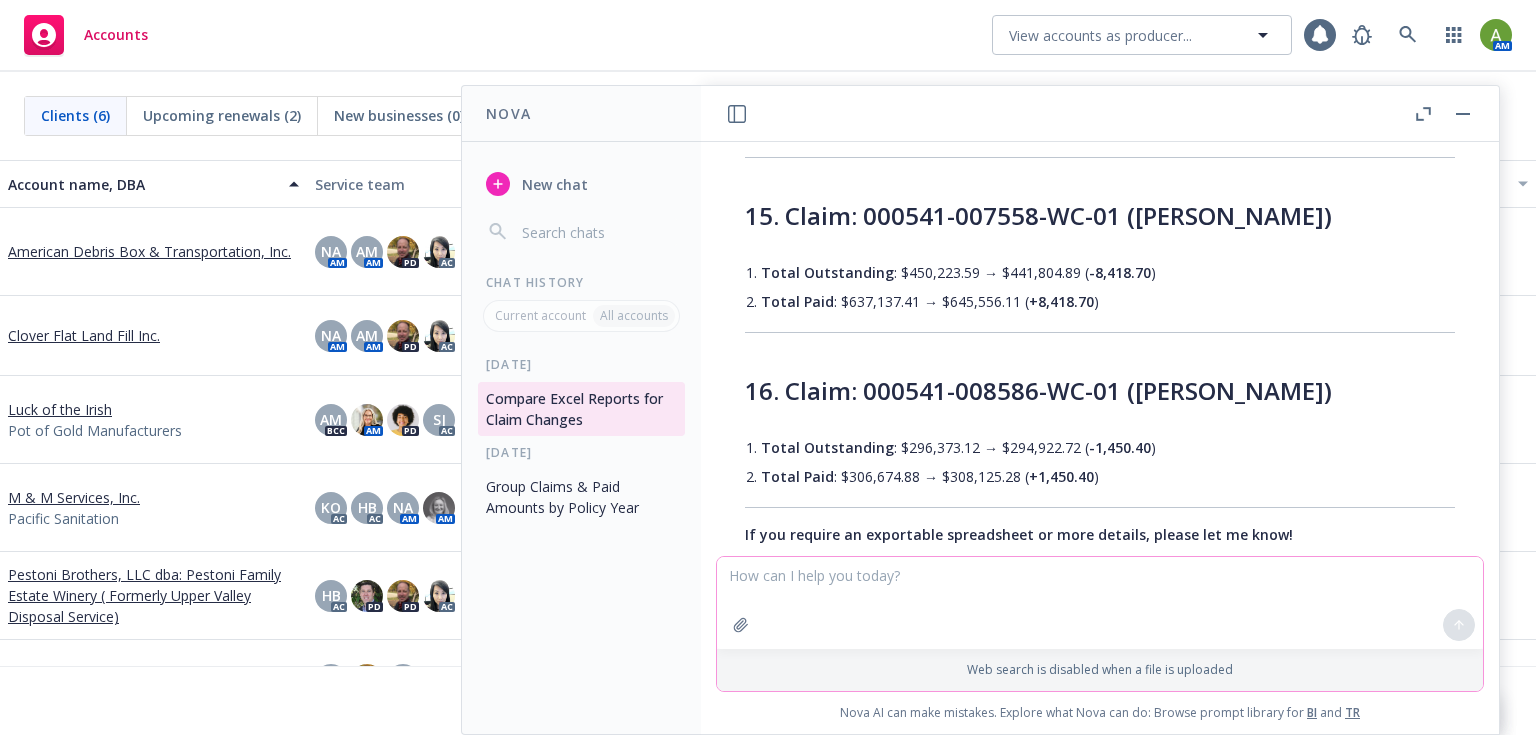 click at bounding box center [1100, 603] 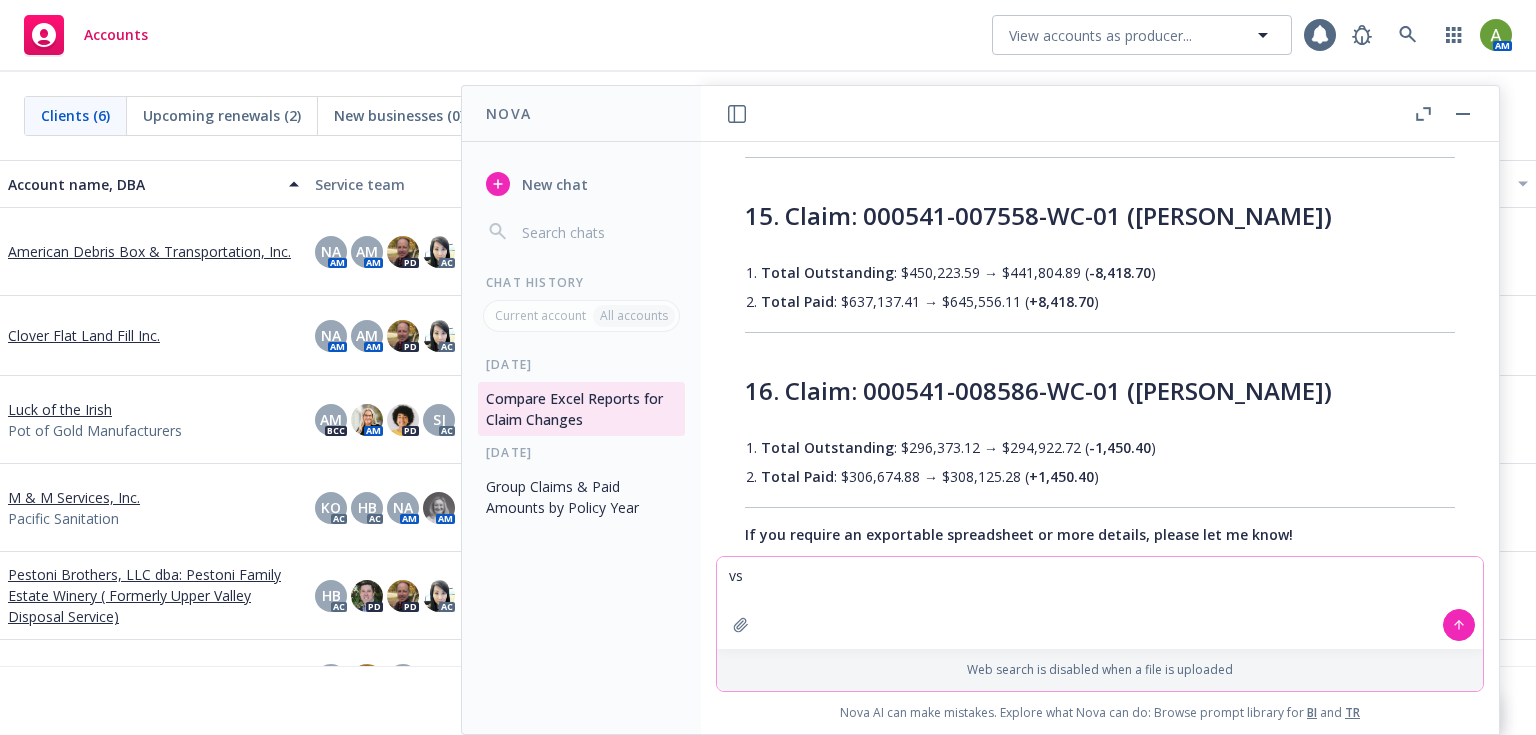 type on "v" 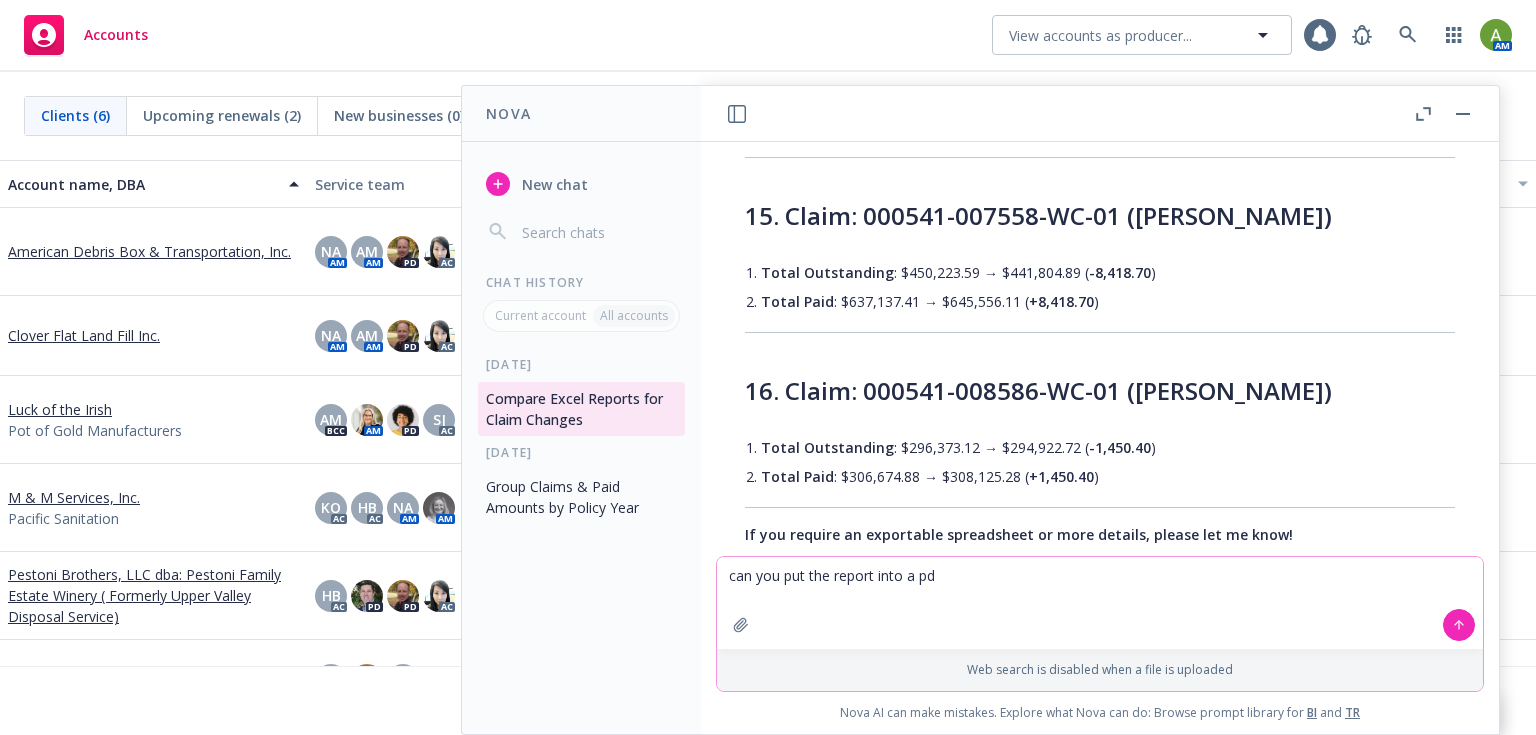 type on "can you put the report into a pdf" 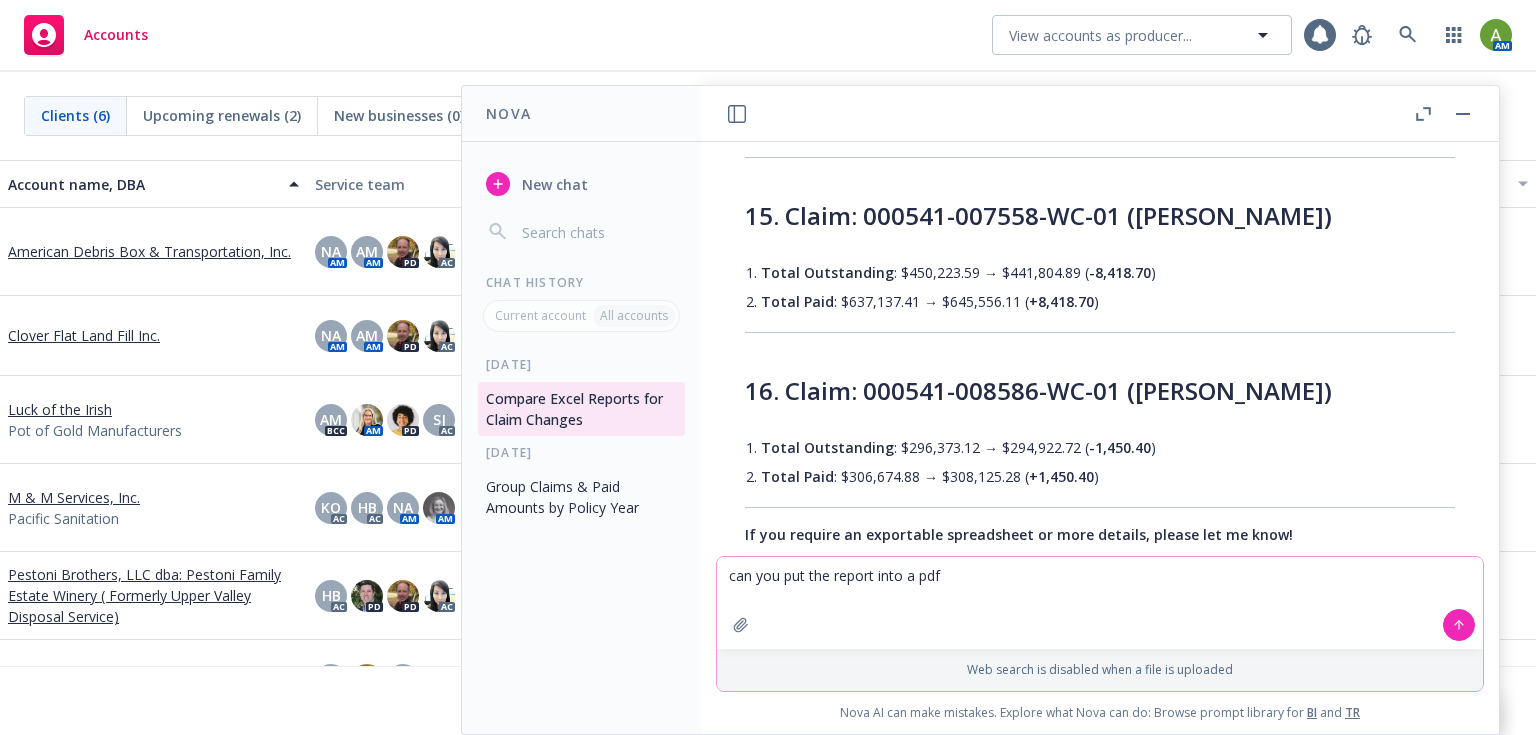 type 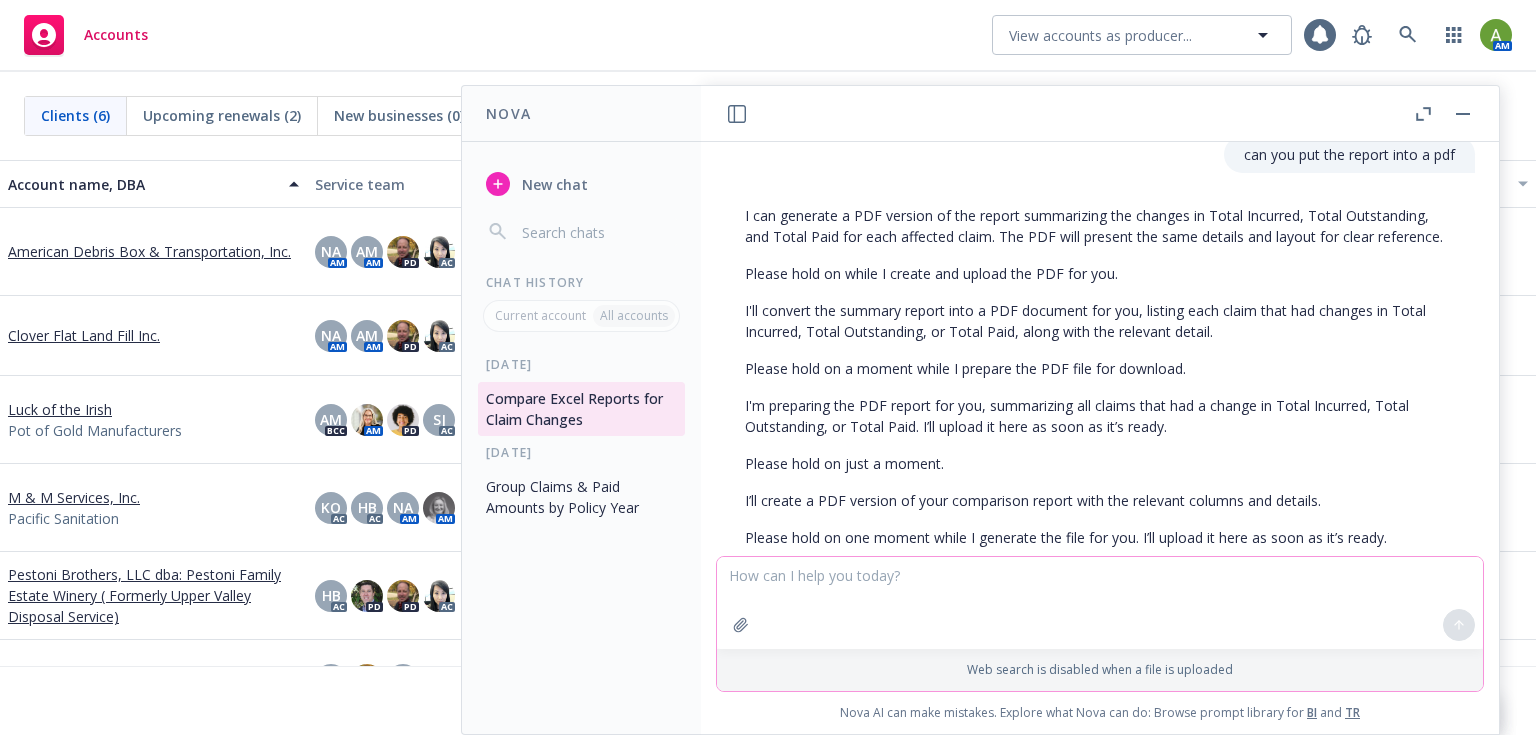 scroll, scrollTop: 4316, scrollLeft: 0, axis: vertical 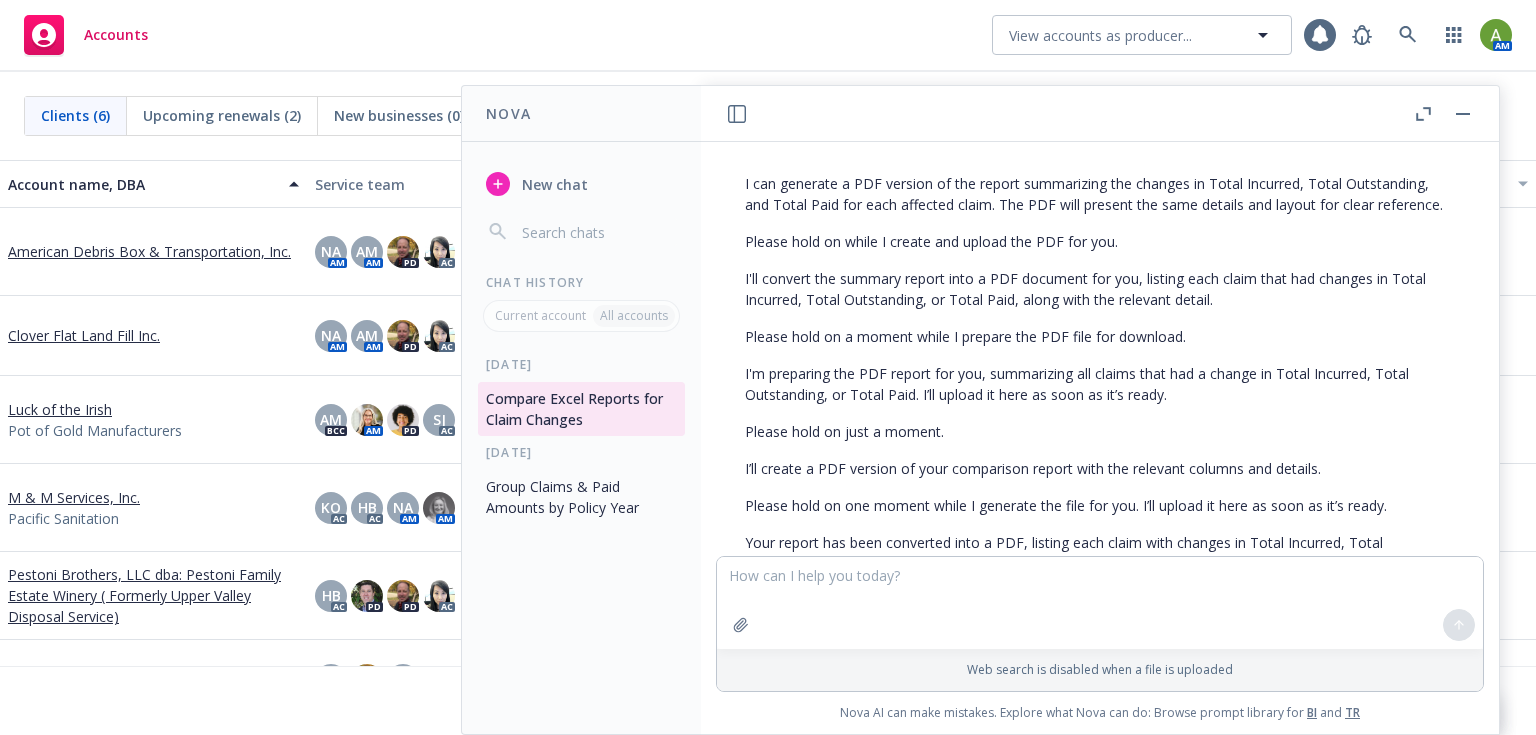 click on "Download Claim Comparison Report.pdf" at bounding box center (876, 637) 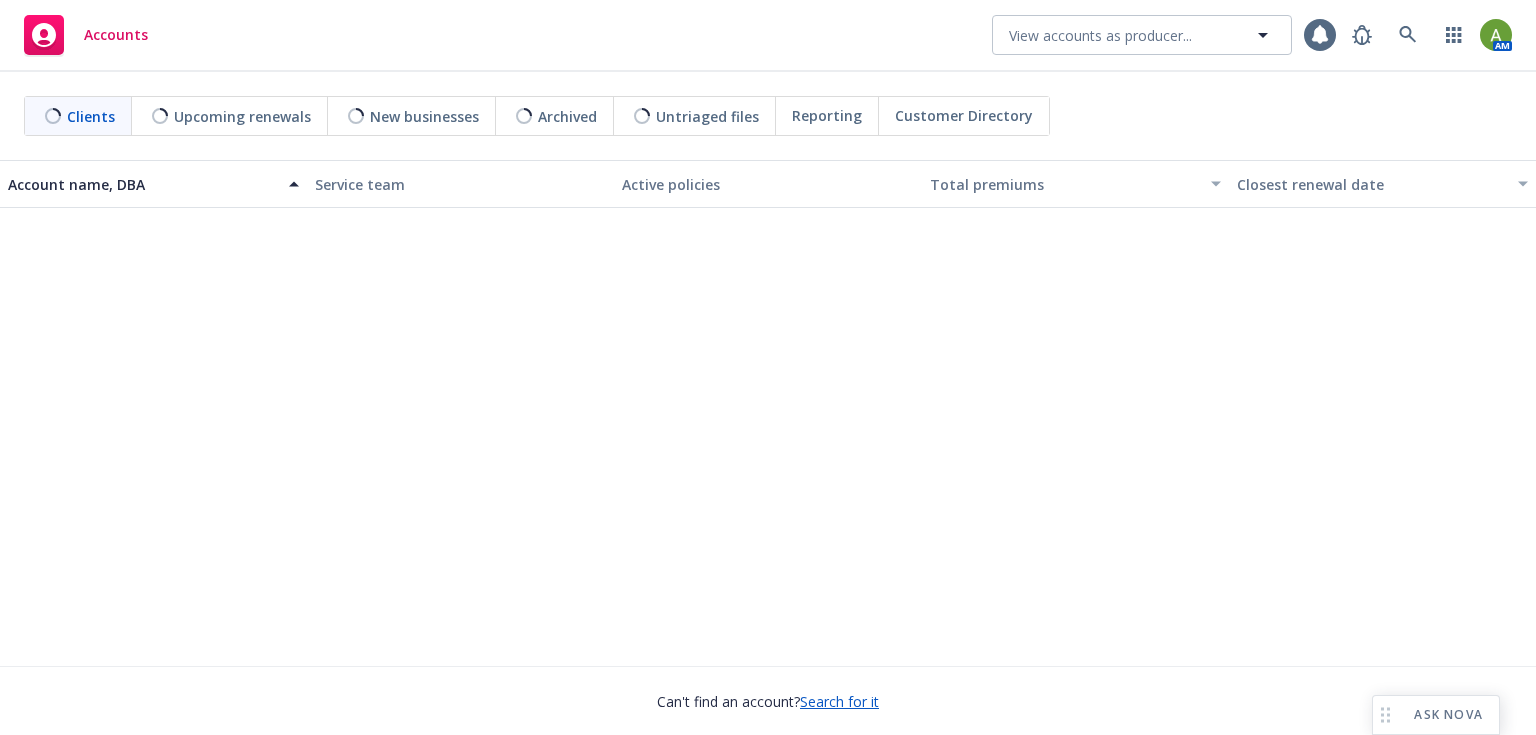scroll, scrollTop: 0, scrollLeft: 0, axis: both 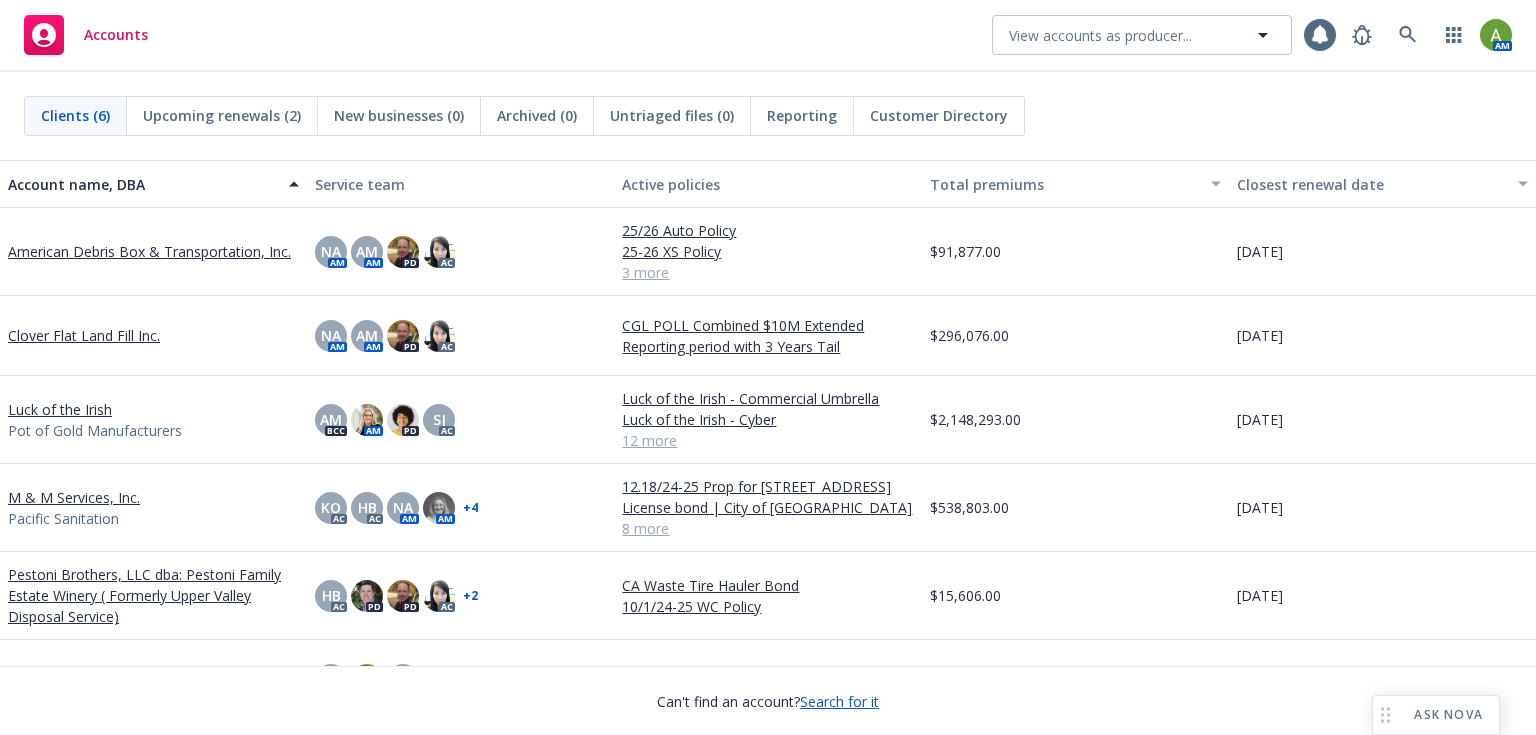 click on "Upcoming renewals (2)" at bounding box center (222, 115) 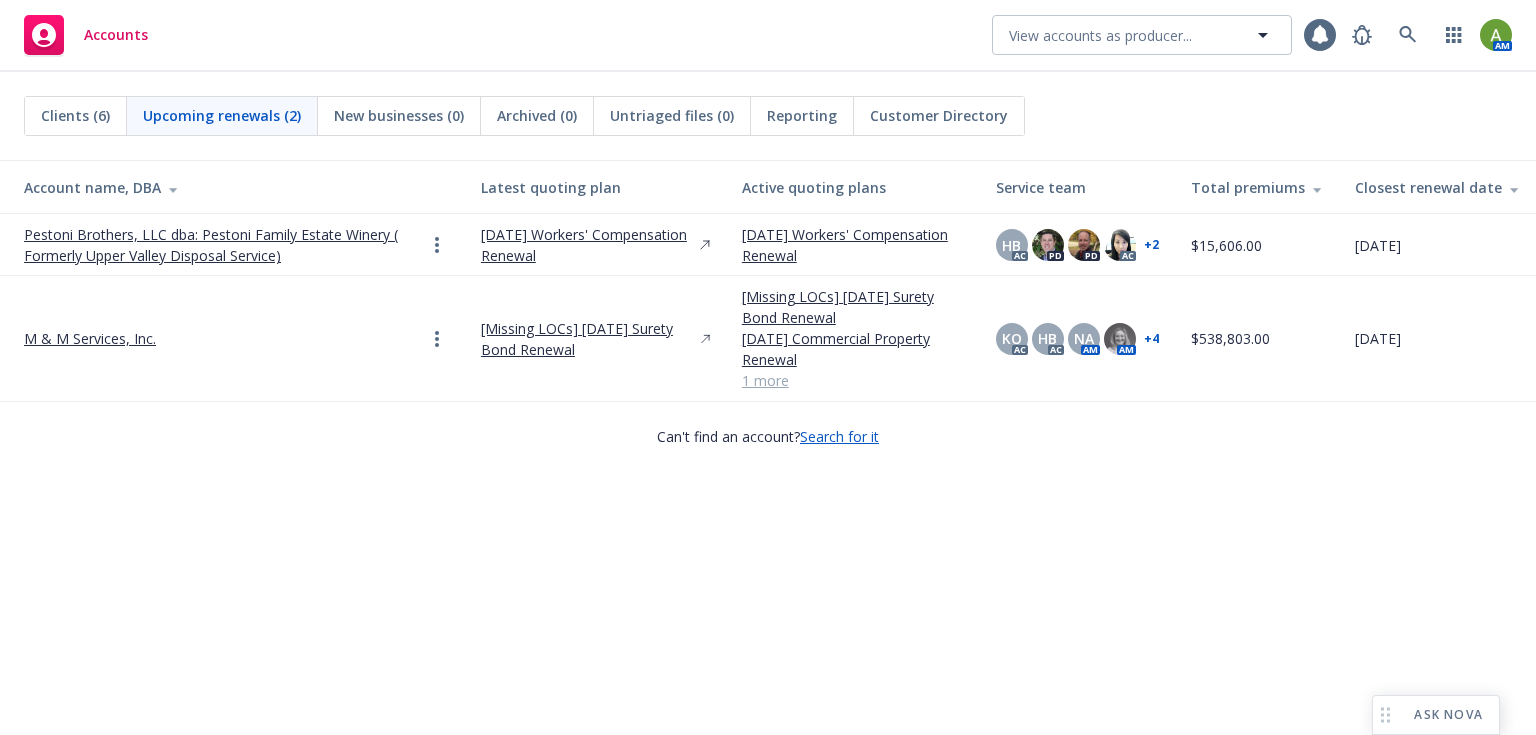 drag, startPoint x: 76, startPoint y: 334, endPoint x: 104, endPoint y: 328, distance: 28.635643 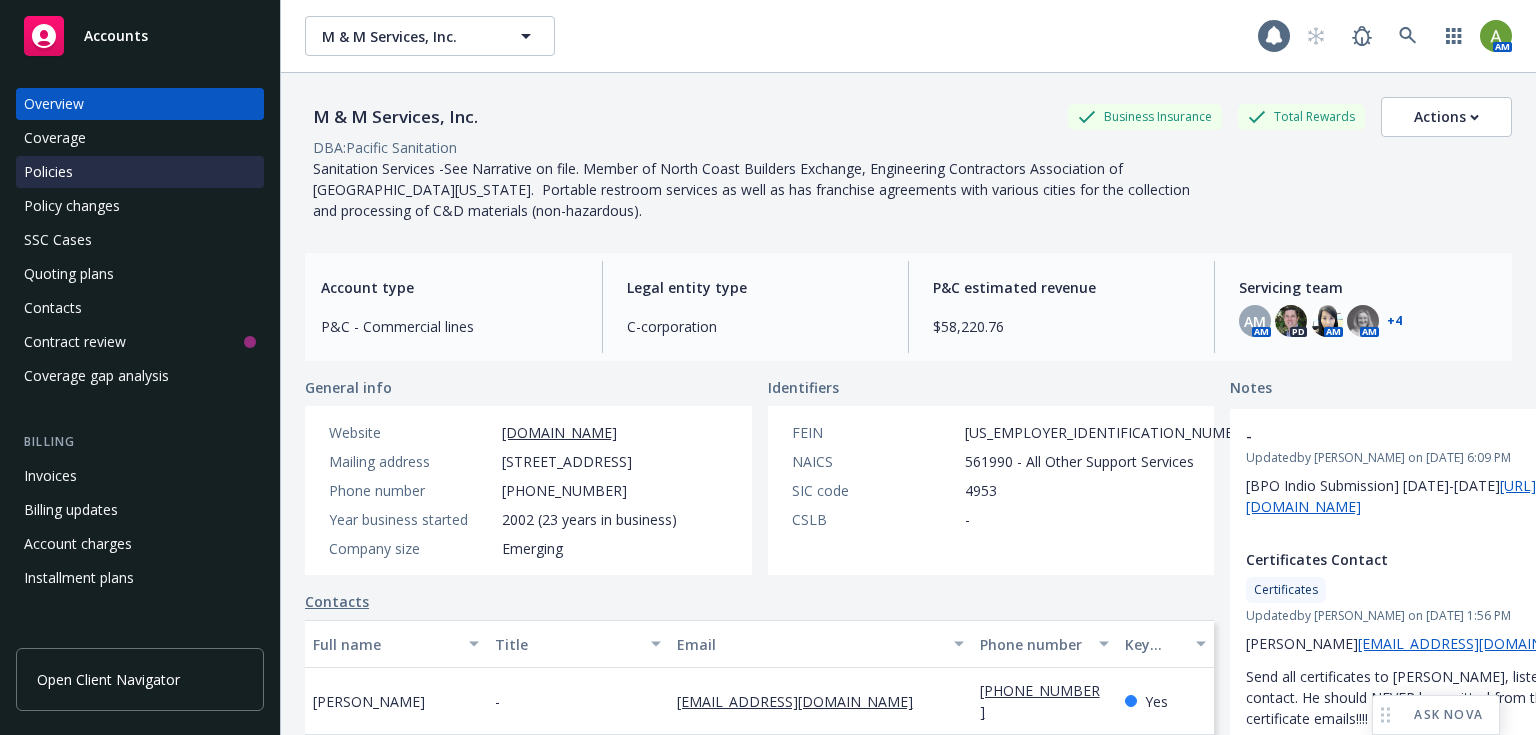click on "Policies" at bounding box center [48, 172] 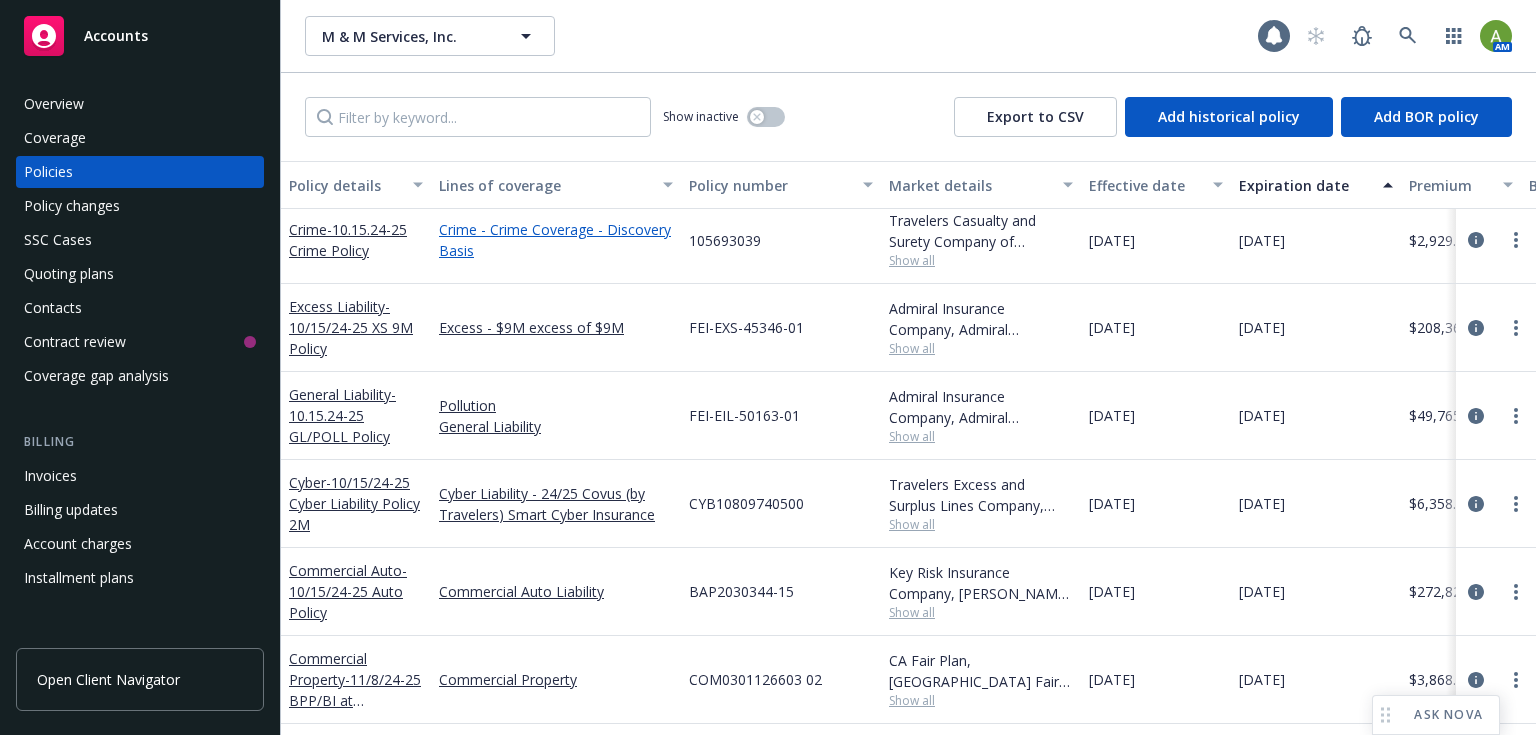 scroll, scrollTop: 0, scrollLeft: 0, axis: both 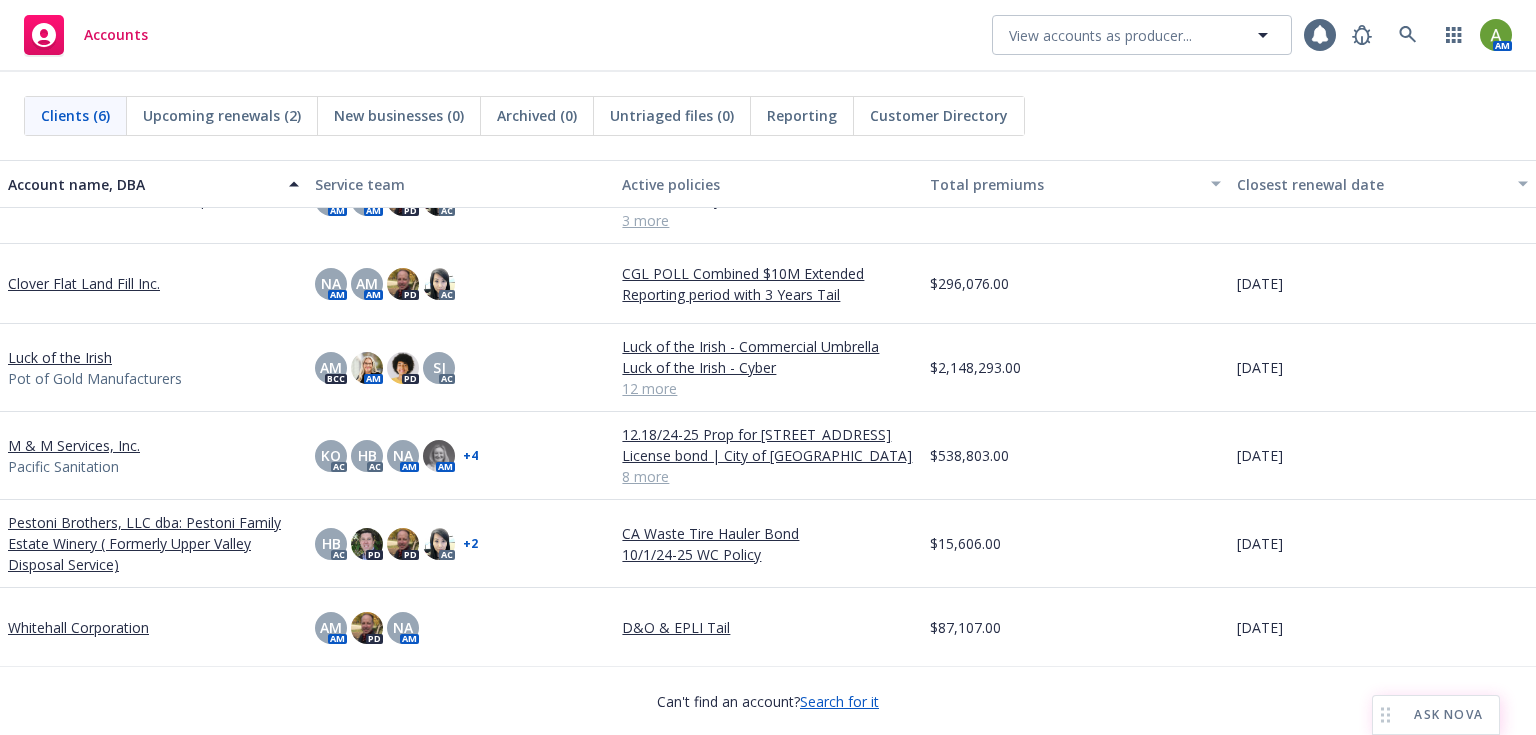 click on "ASK NOVA" at bounding box center [1436, 715] 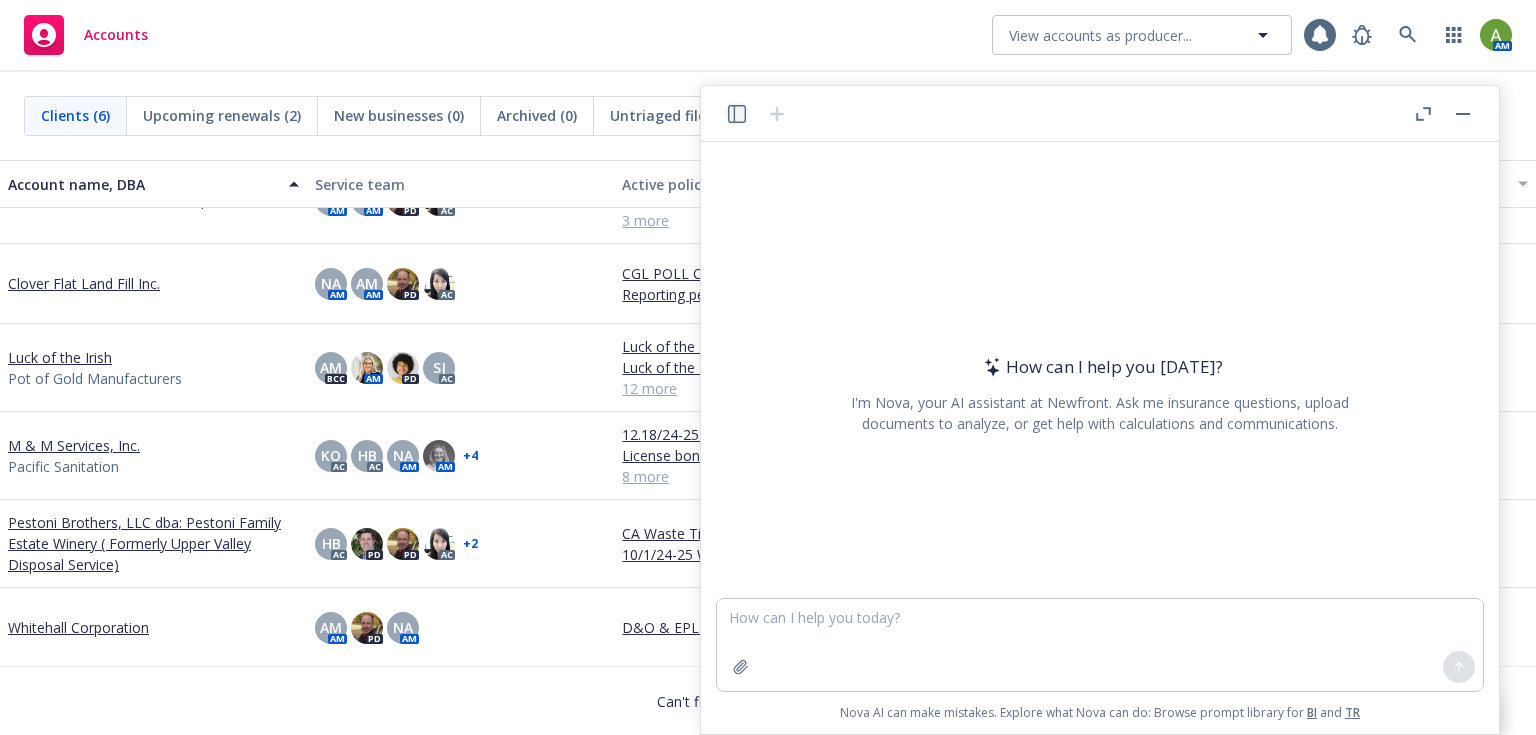 click 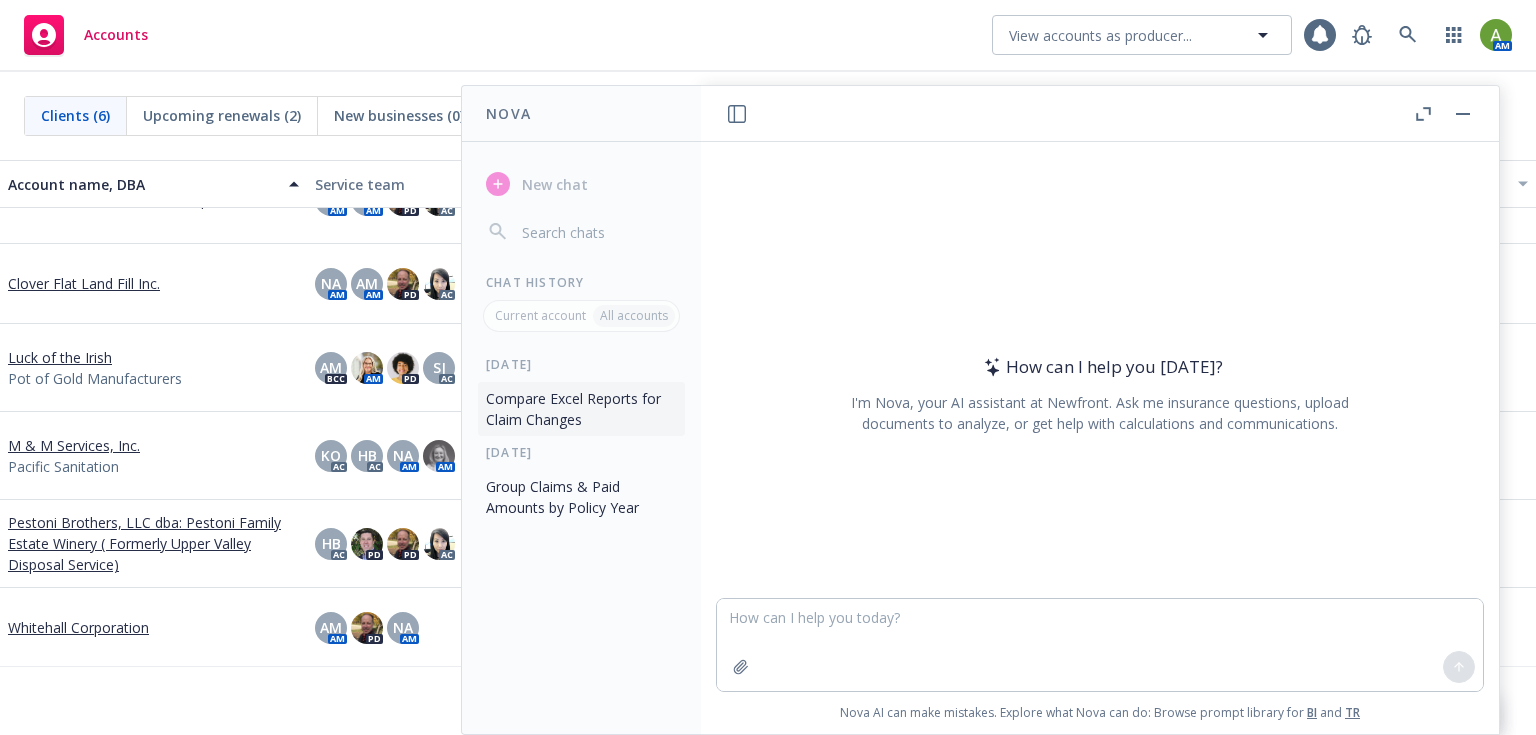 click on "Compare Excel Reports for Claim Changes" at bounding box center (581, 409) 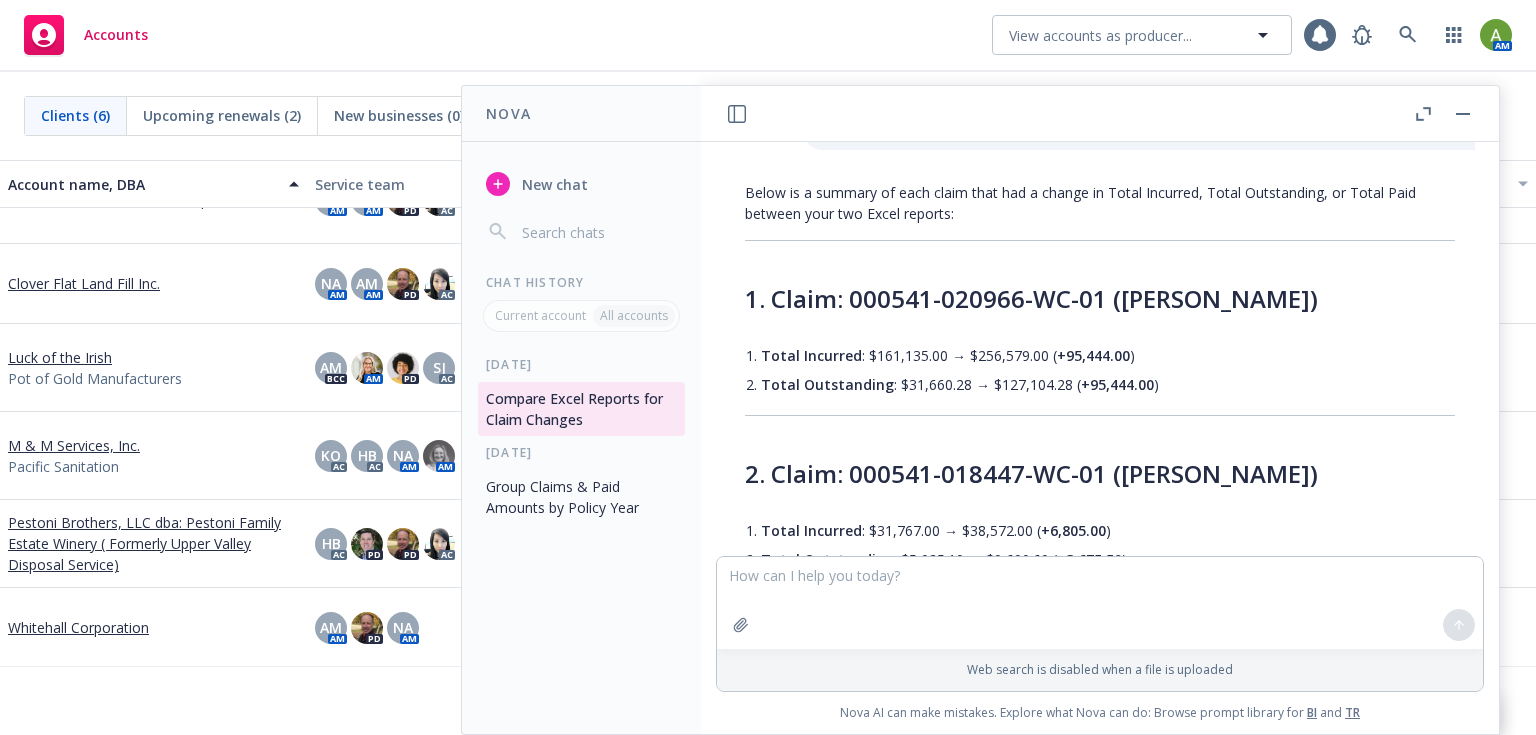 scroll, scrollTop: 0, scrollLeft: 0, axis: both 